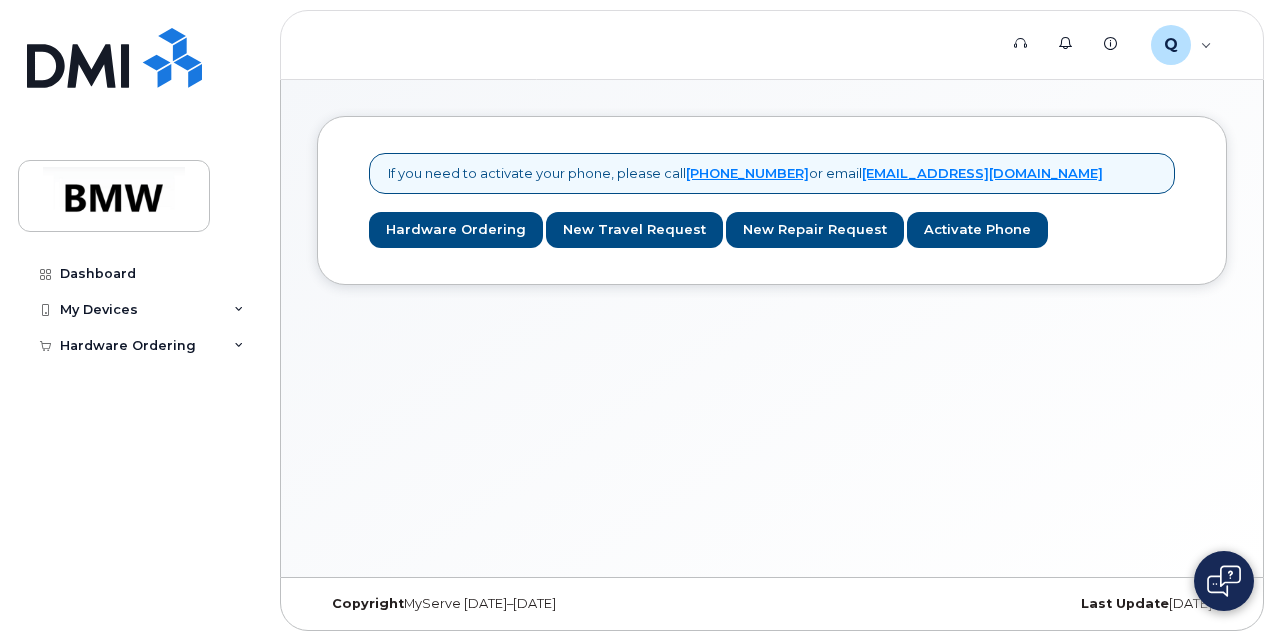 scroll, scrollTop: 0, scrollLeft: 0, axis: both 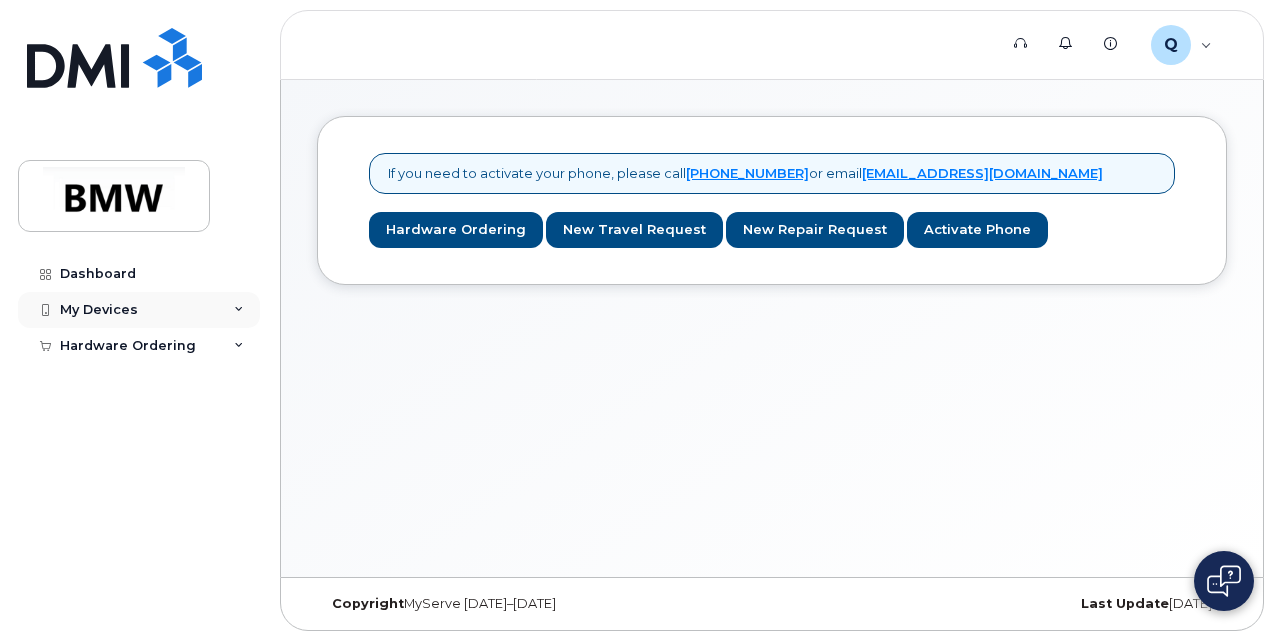 click on "My Devices" 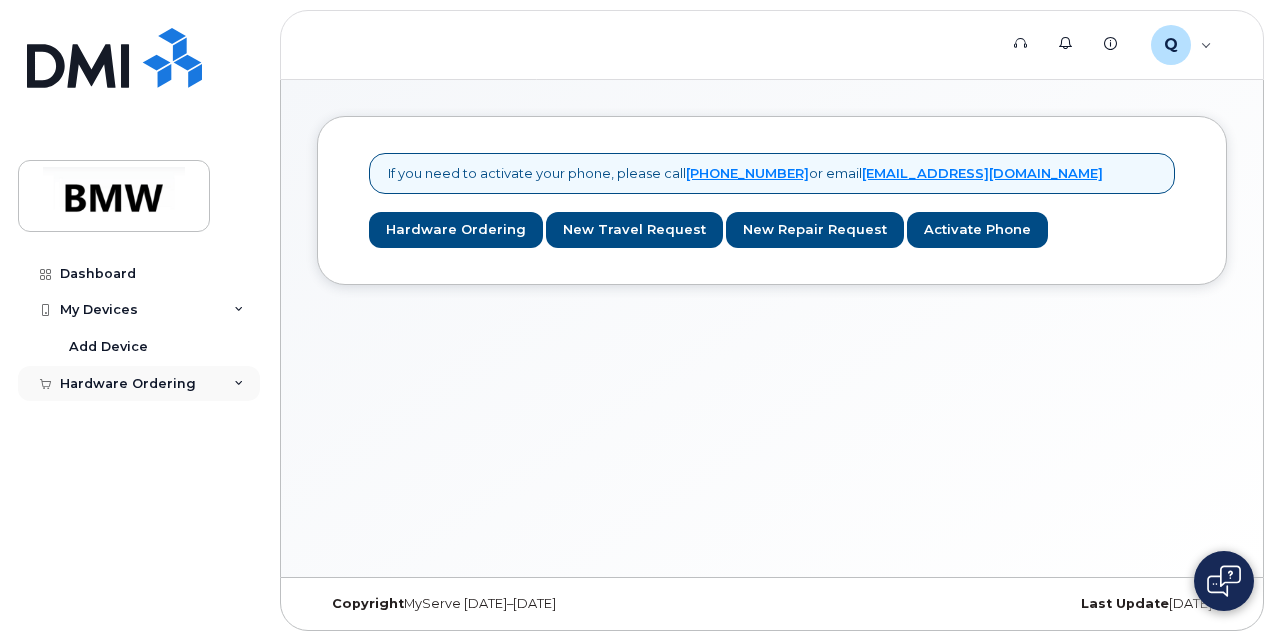 click on "Hardware Ordering" 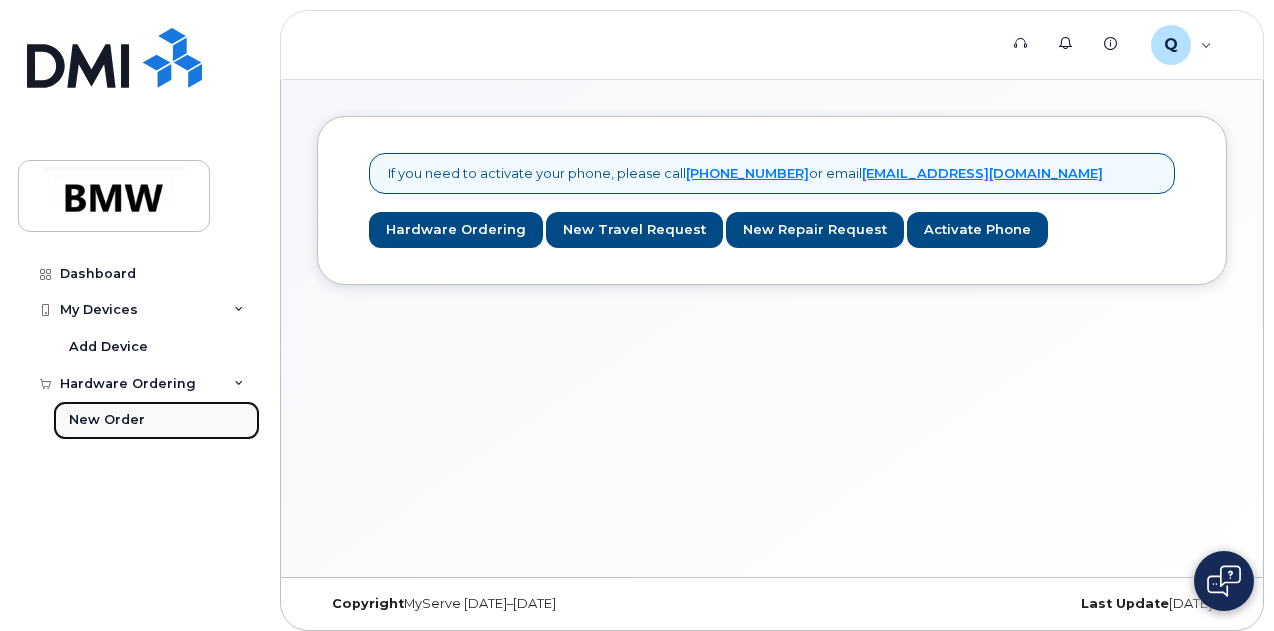 click on "New Order" 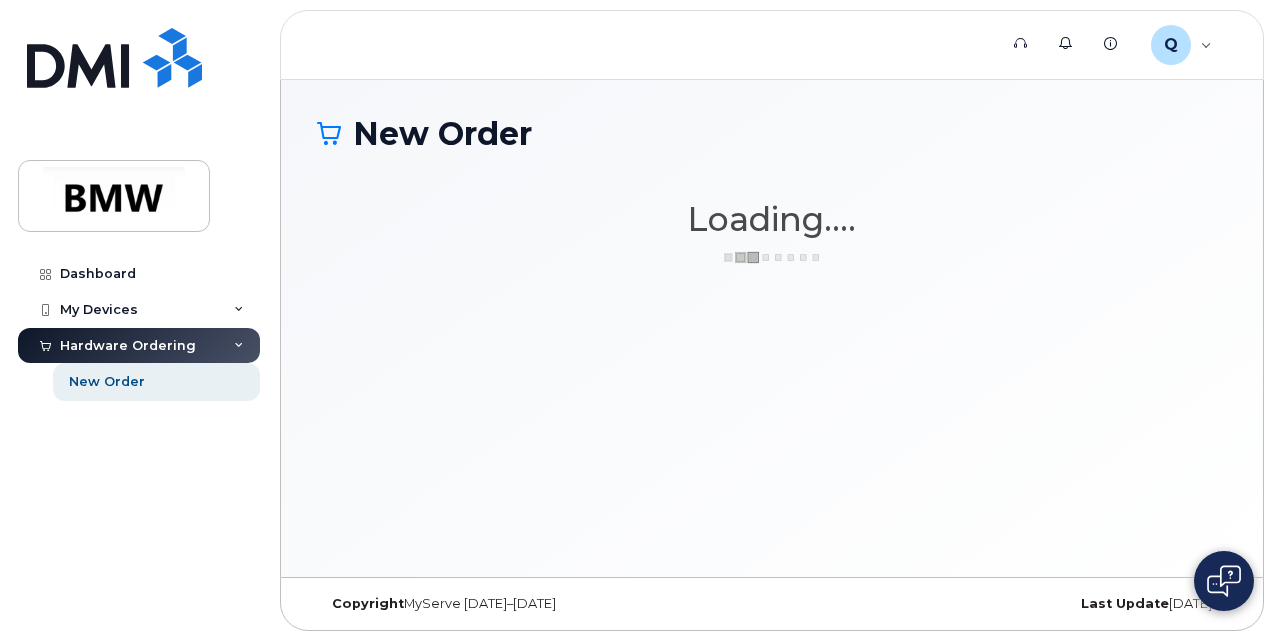 scroll, scrollTop: 0, scrollLeft: 0, axis: both 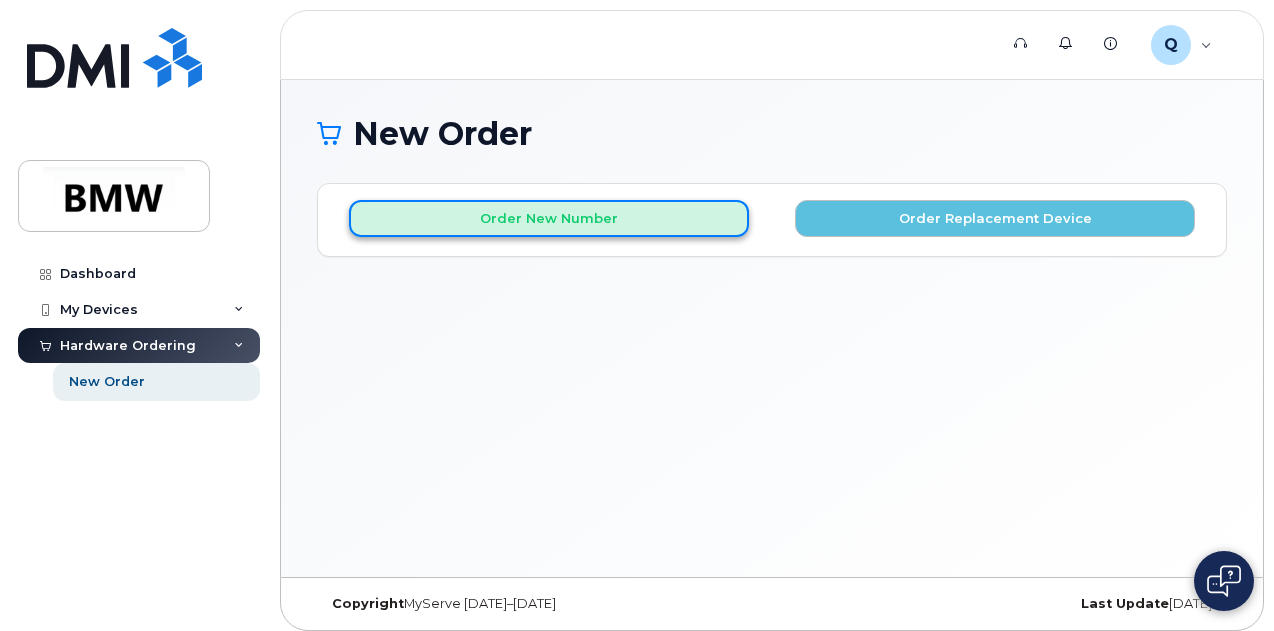 click on "Order New Number" 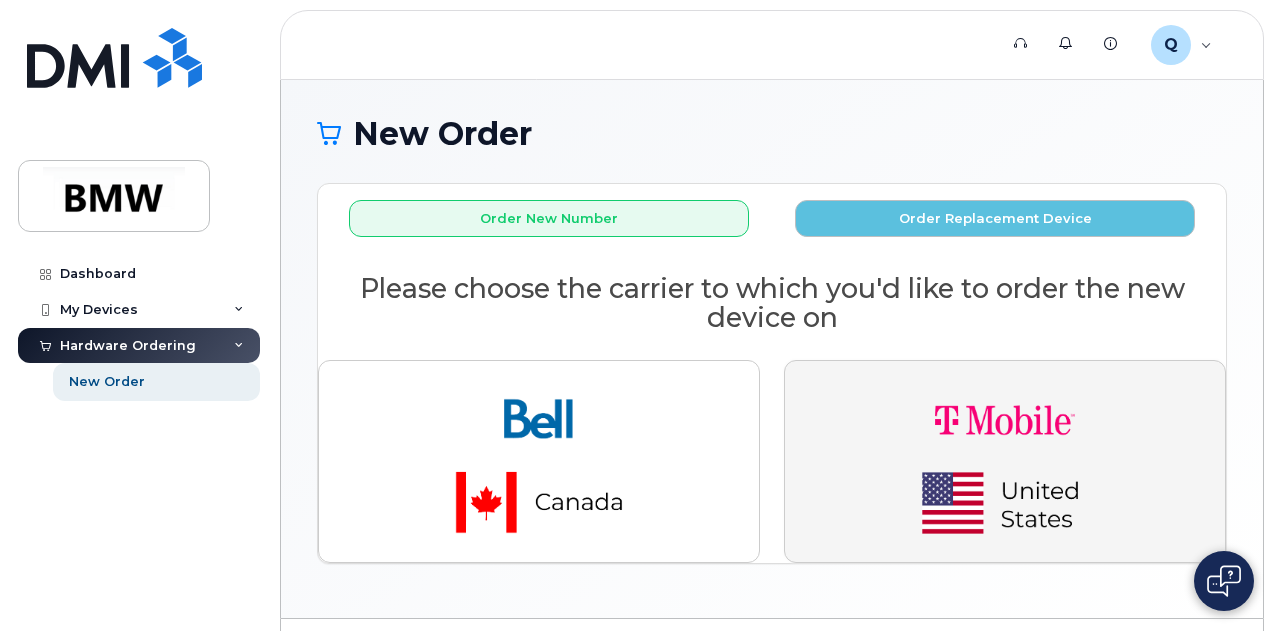 click 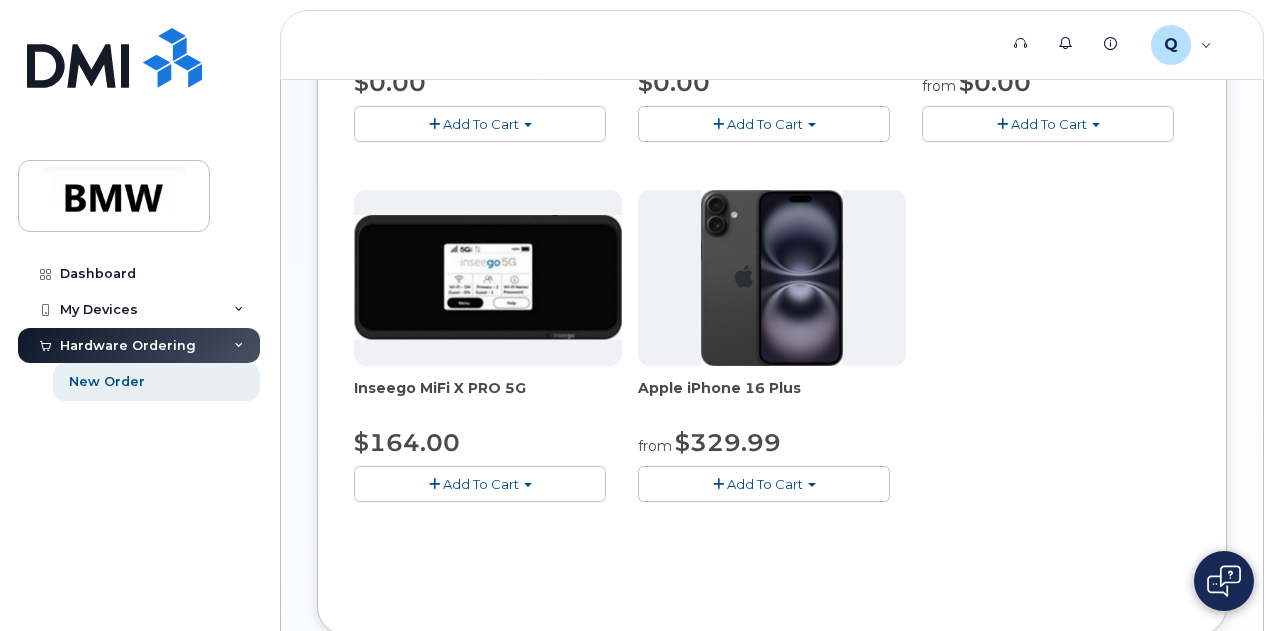 scroll, scrollTop: 916, scrollLeft: 0, axis: vertical 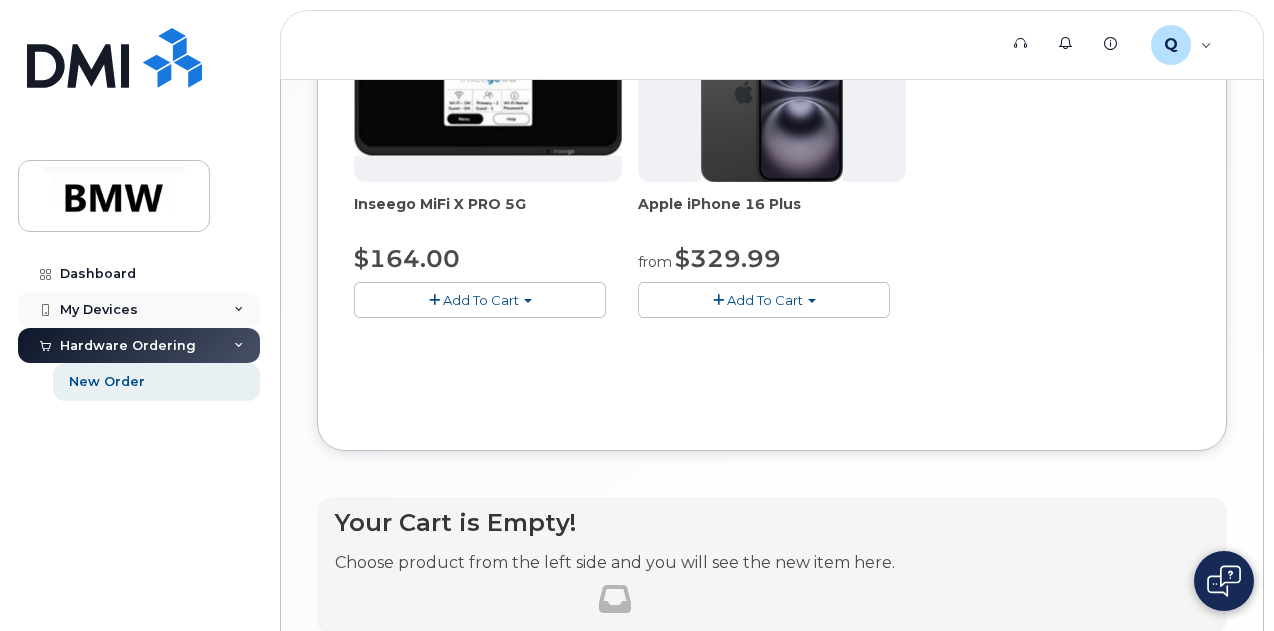 click on "My Devices" 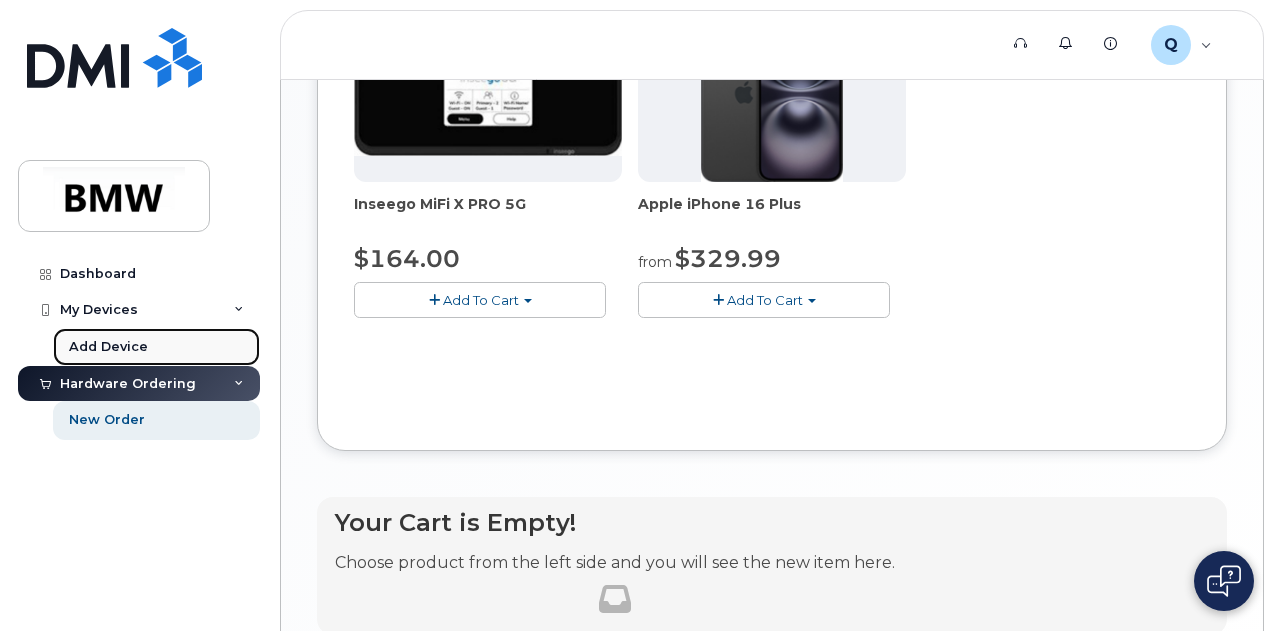 click on "Add Device" 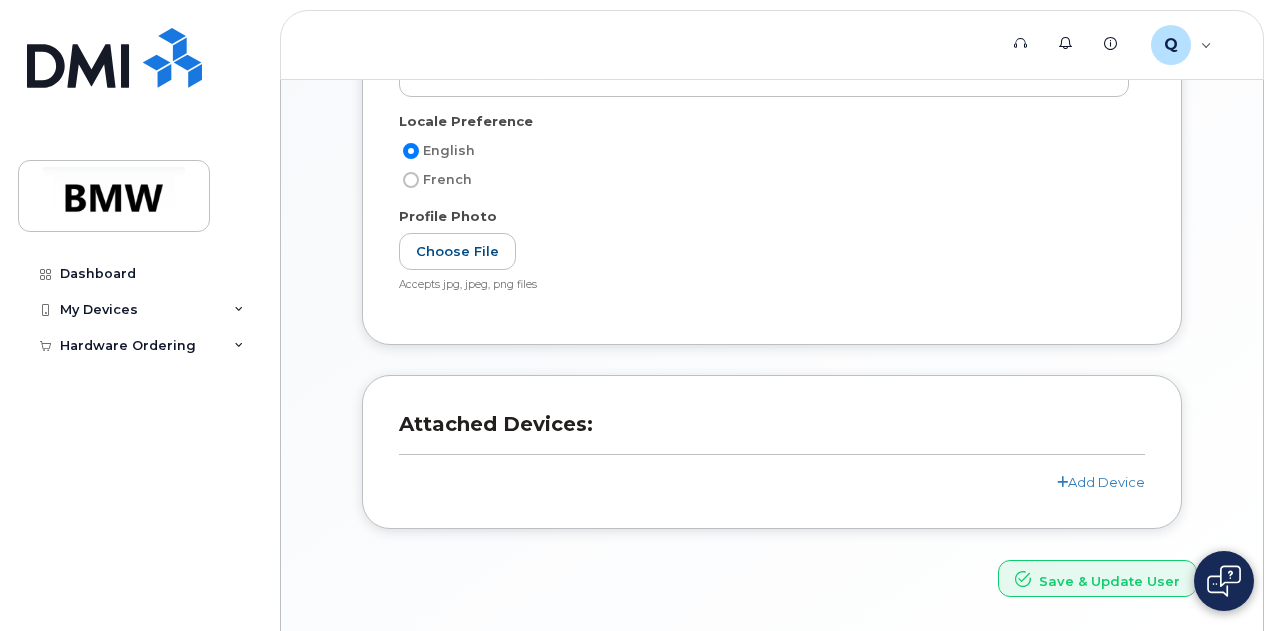 scroll, scrollTop: 406, scrollLeft: 0, axis: vertical 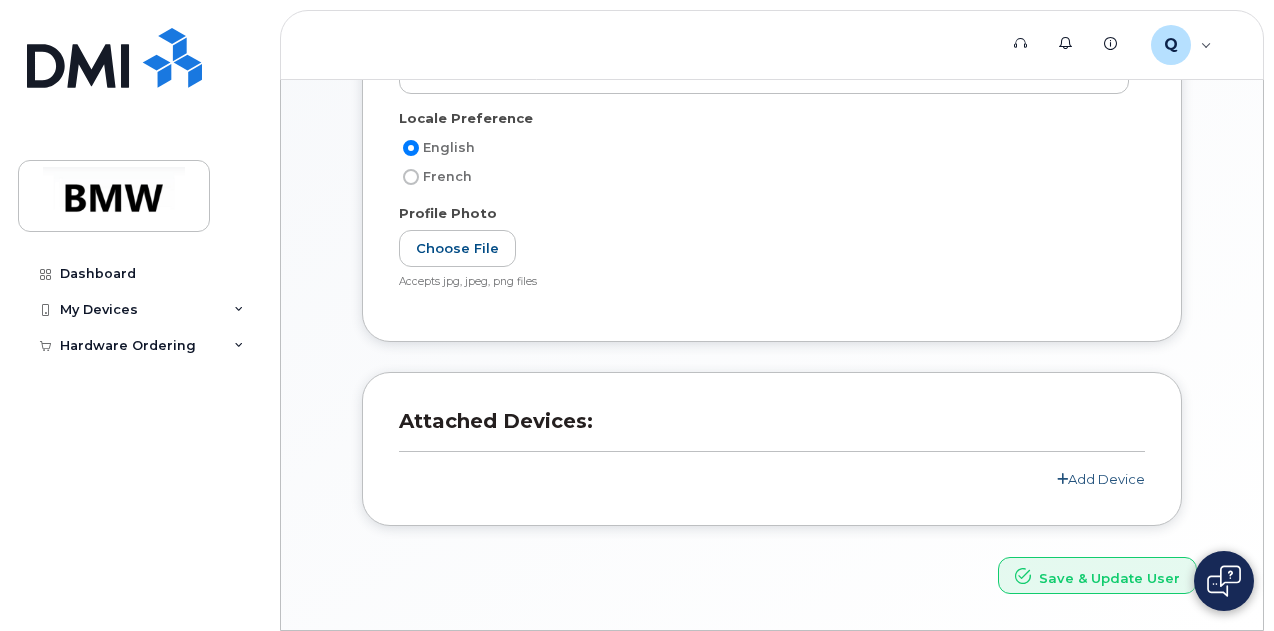 click on "Add Device" 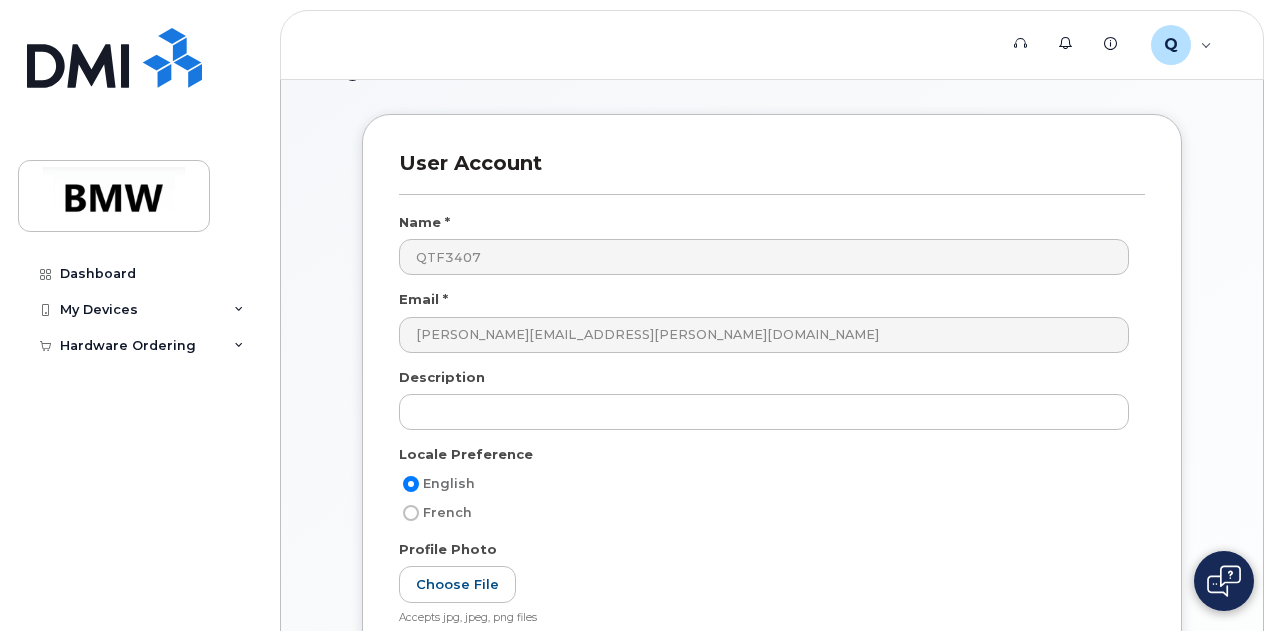 scroll, scrollTop: 0, scrollLeft: 0, axis: both 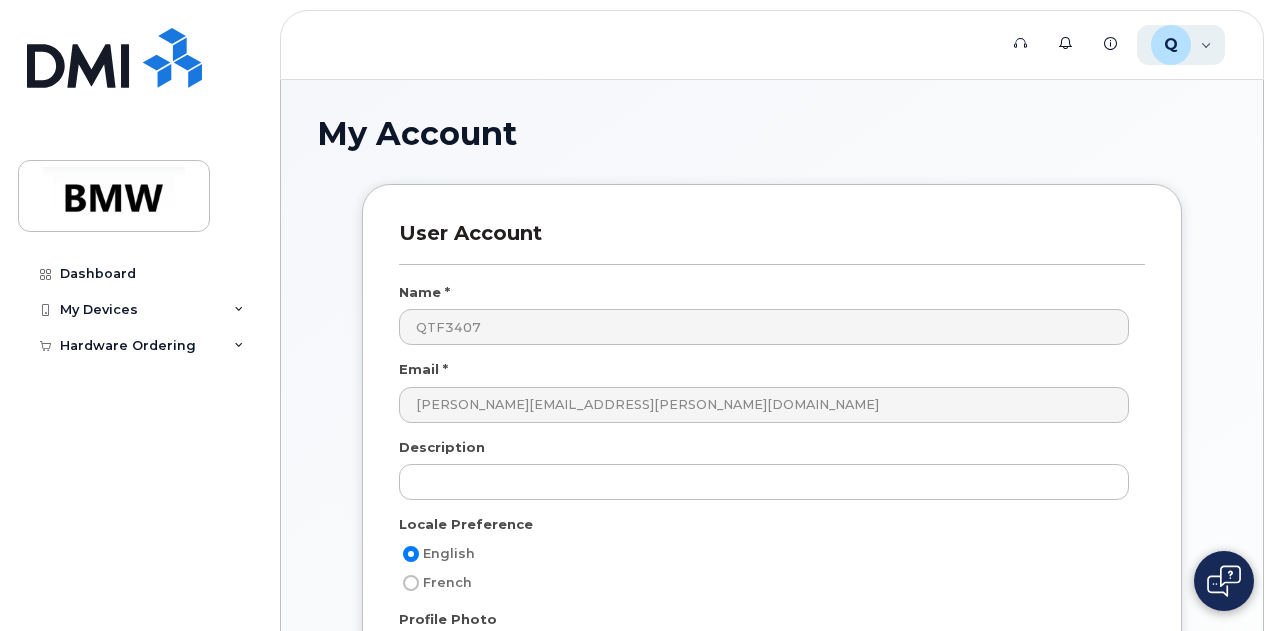 click on "Q QTF3407 Employee" 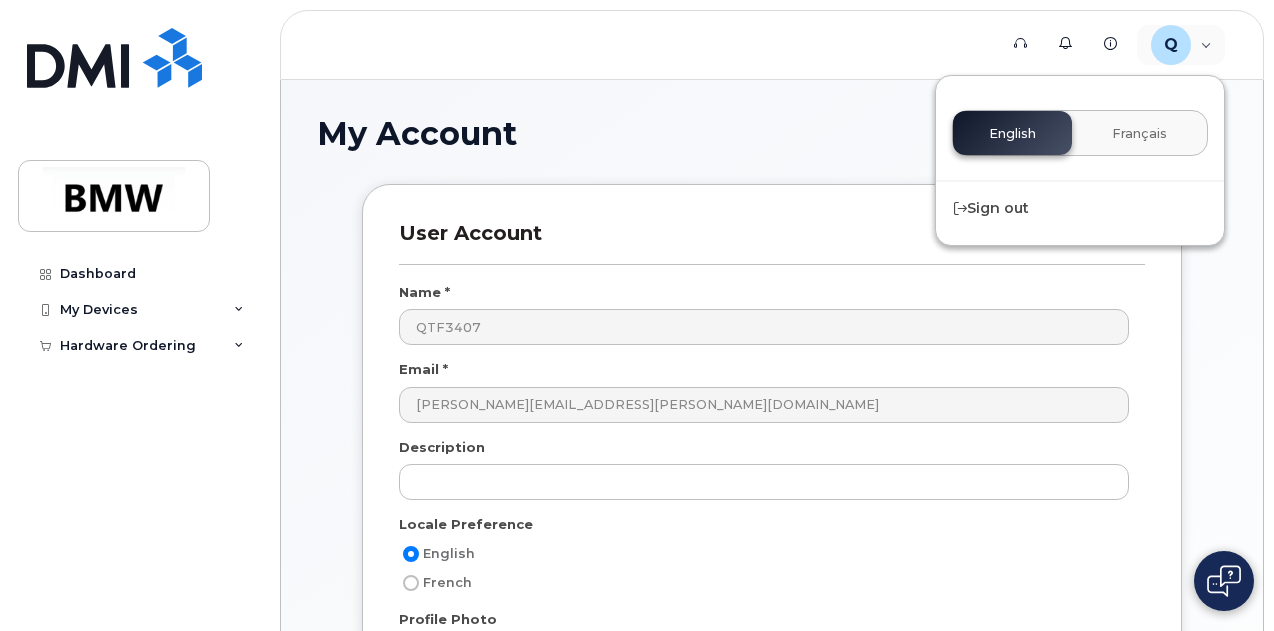 click on "My Account" 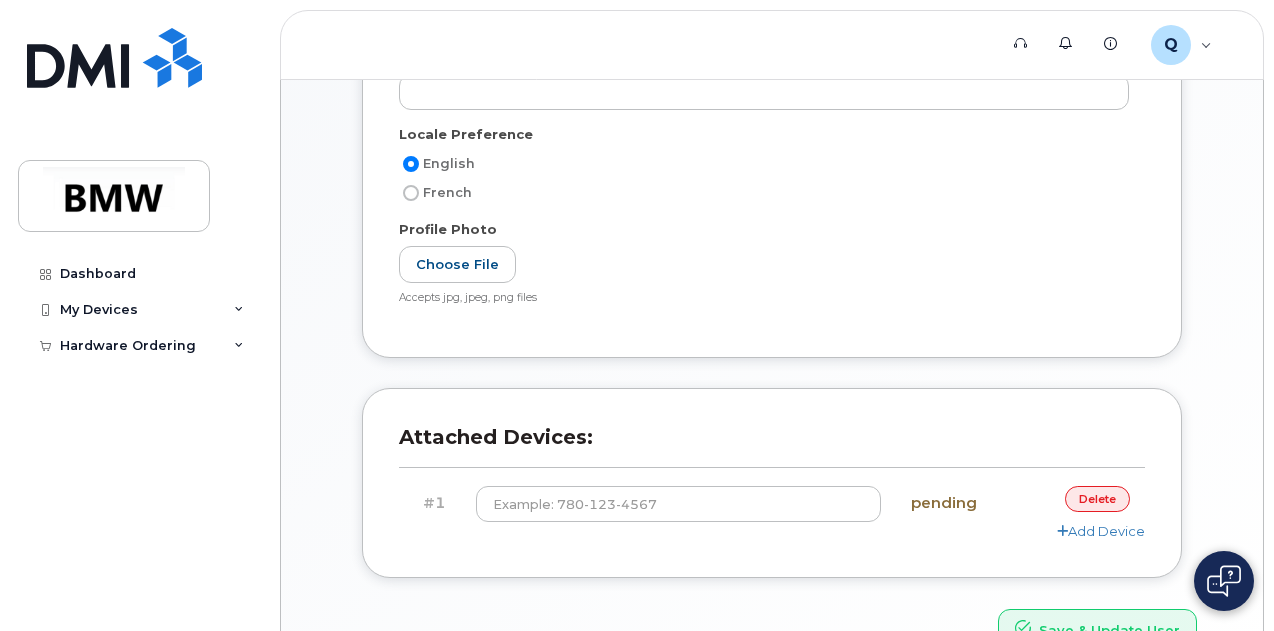 scroll, scrollTop: 500, scrollLeft: 0, axis: vertical 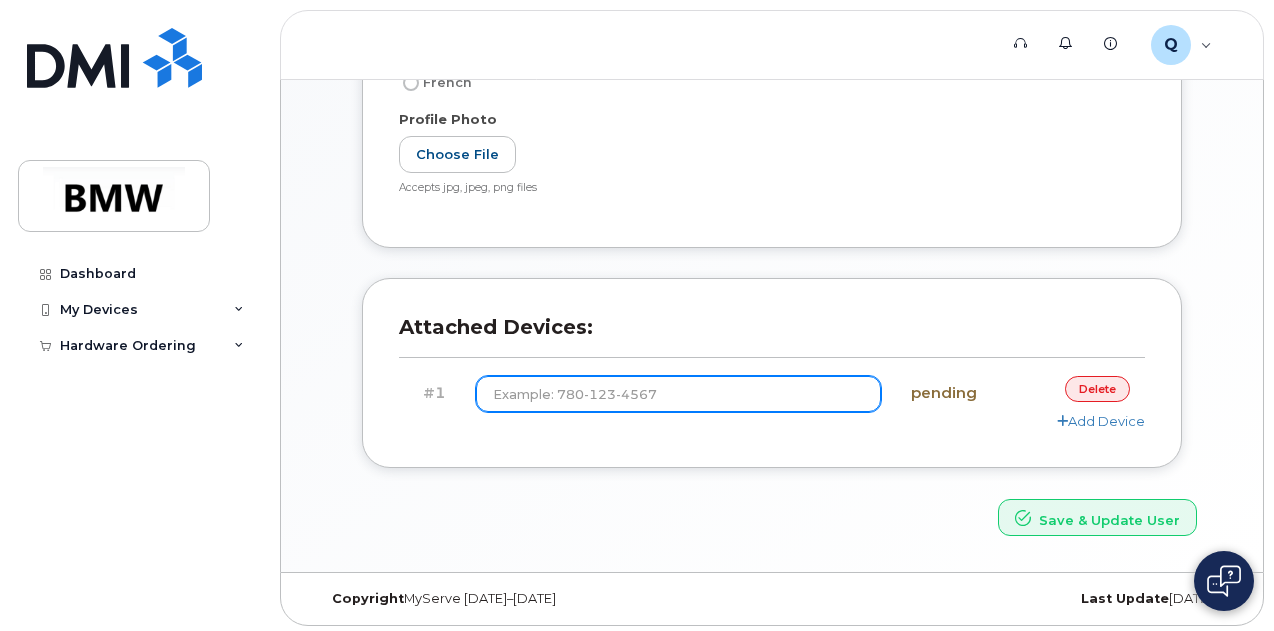 click 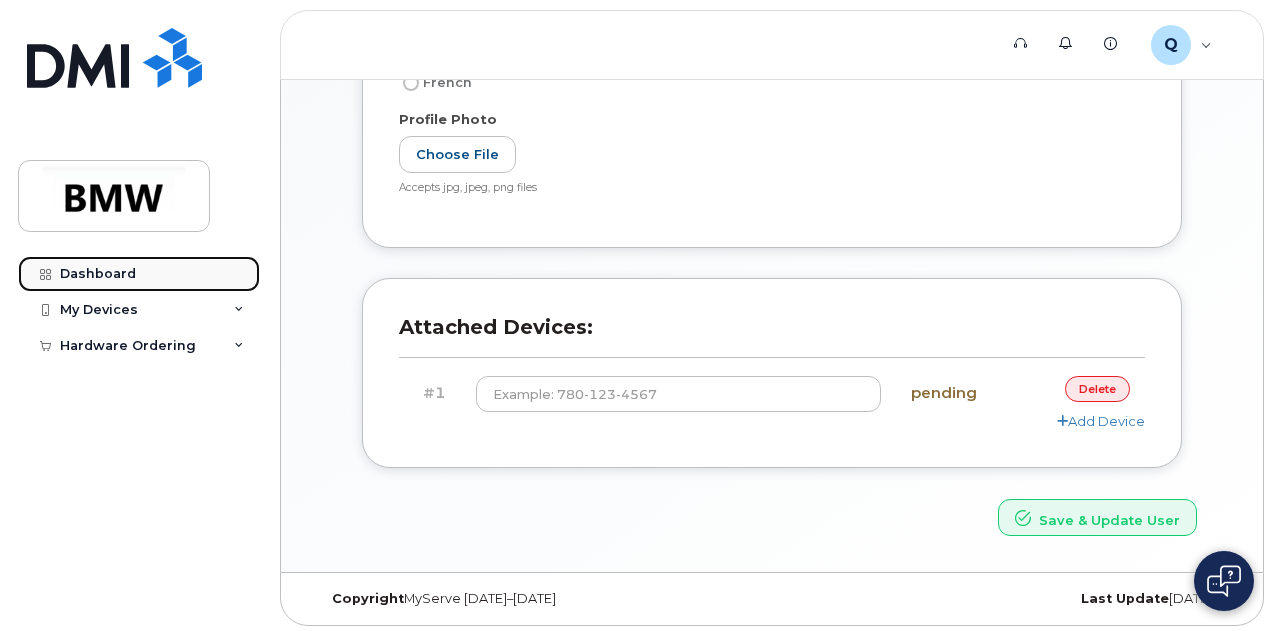 click on "Dashboard" 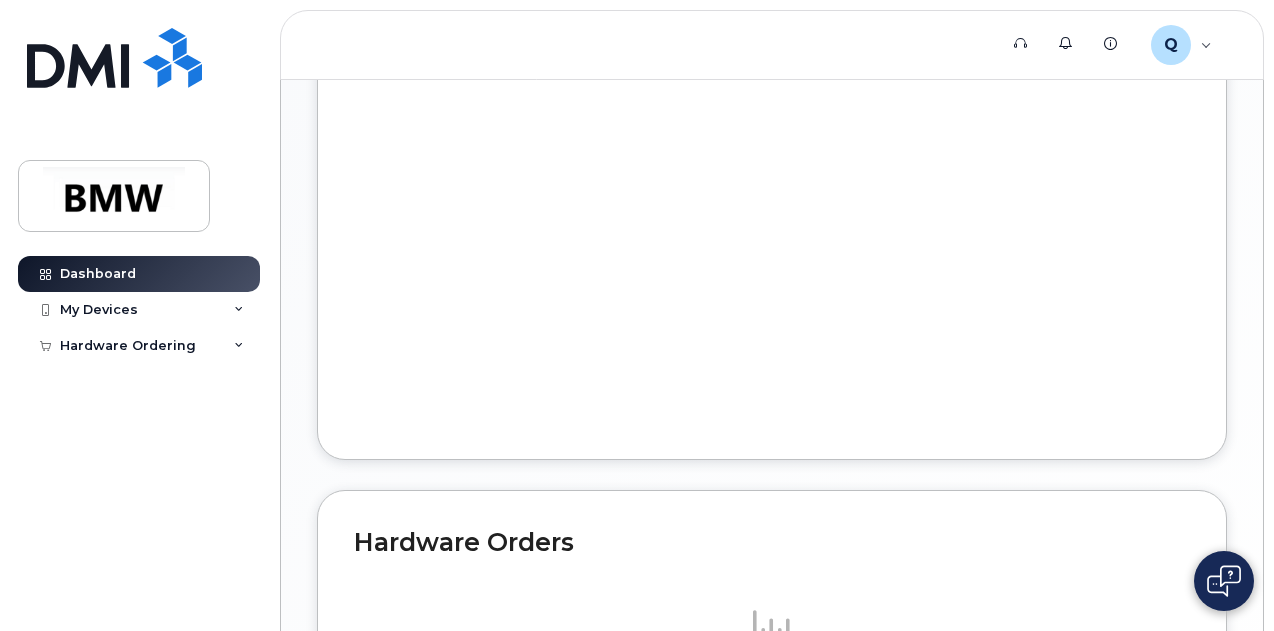 scroll, scrollTop: 944, scrollLeft: 0, axis: vertical 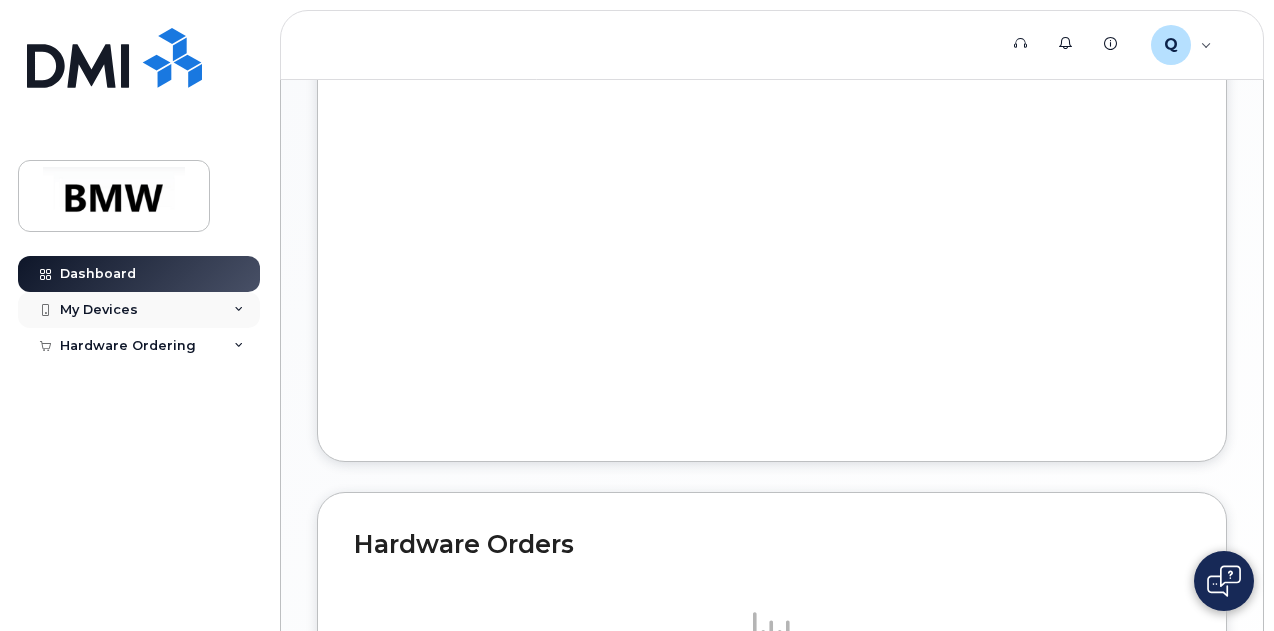 click on "My Devices" 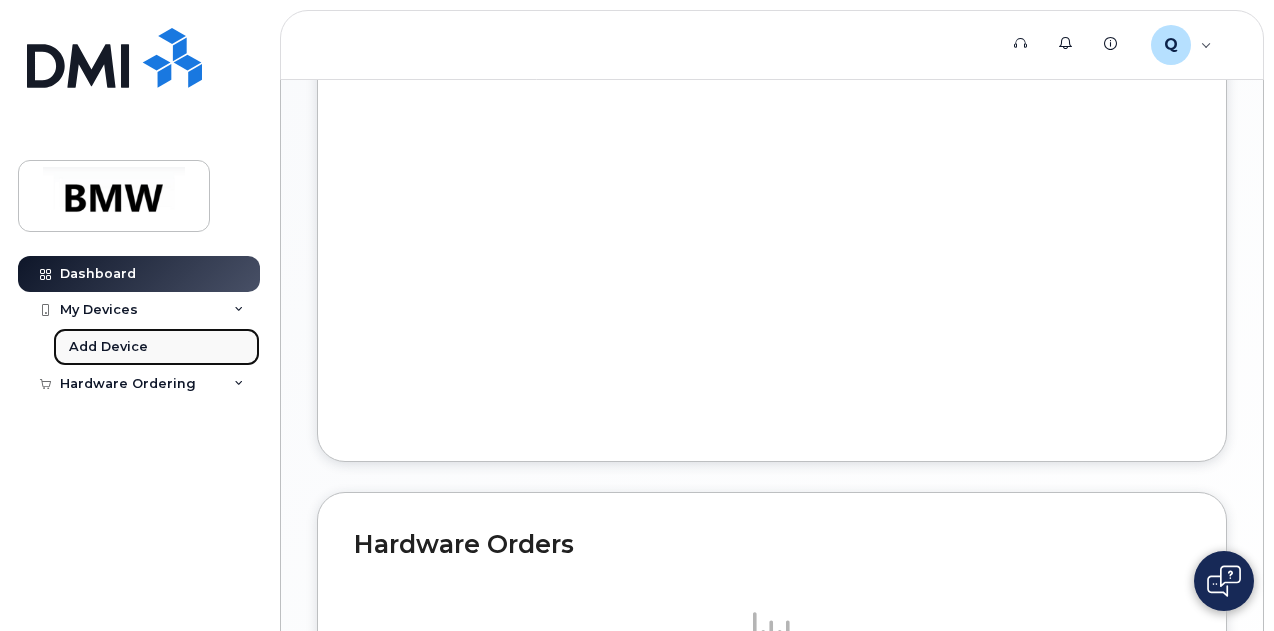 click on "Add Device" 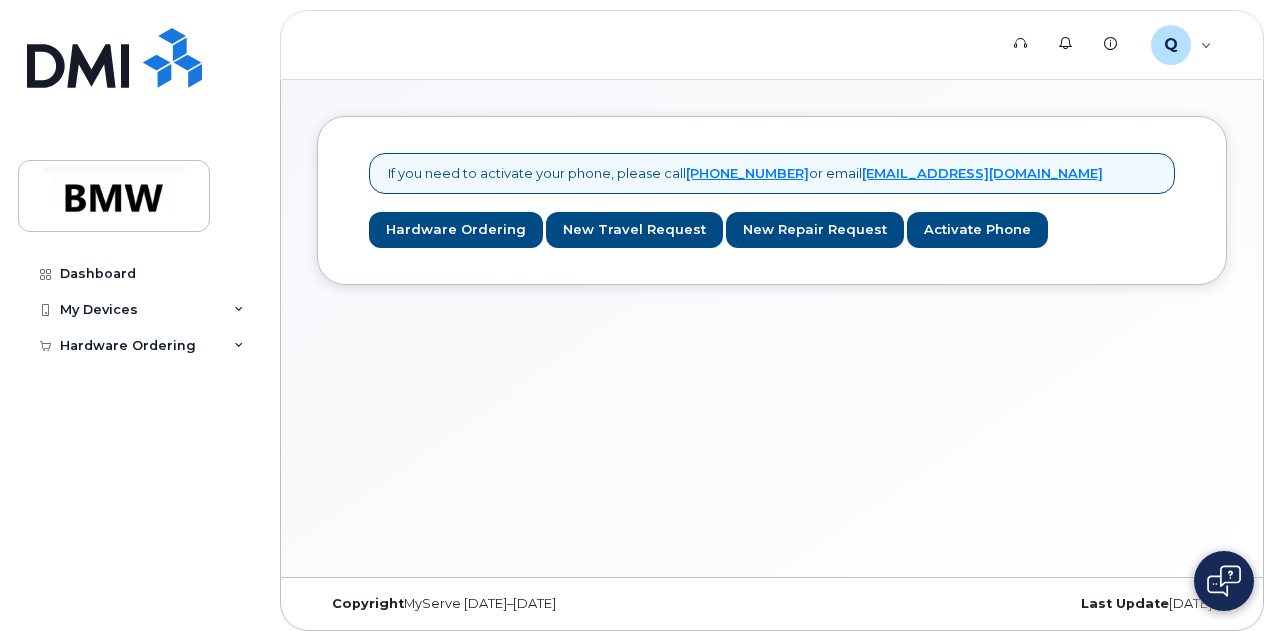 scroll, scrollTop: 0, scrollLeft: 0, axis: both 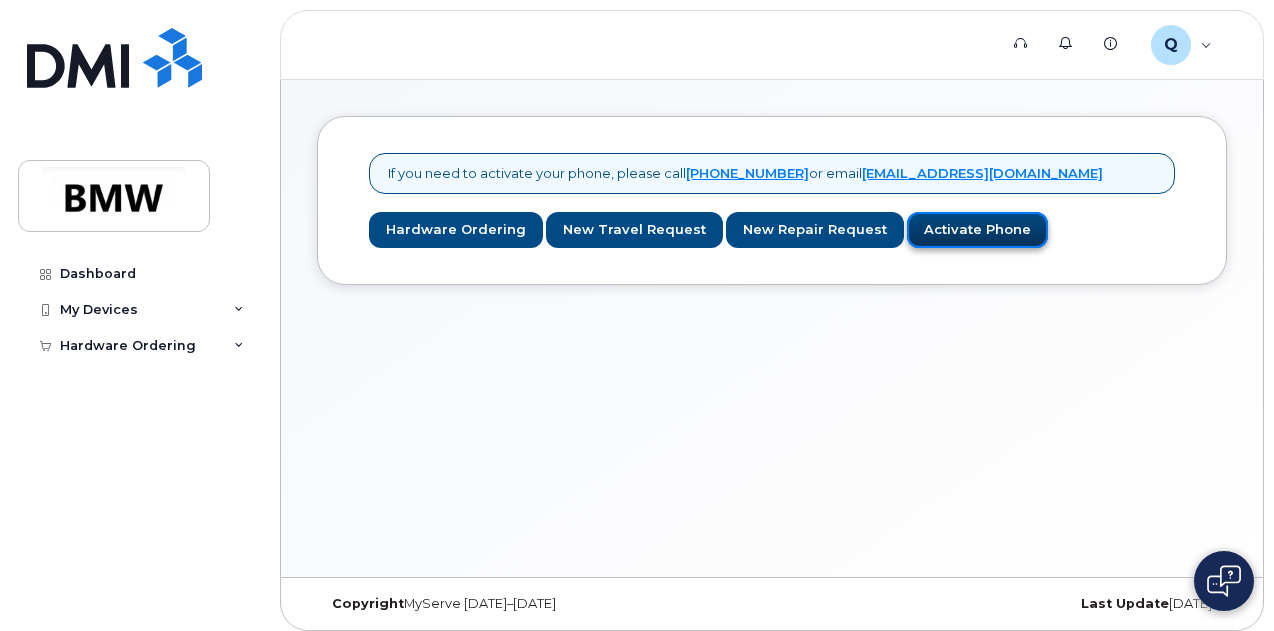 click on "Activate Phone" 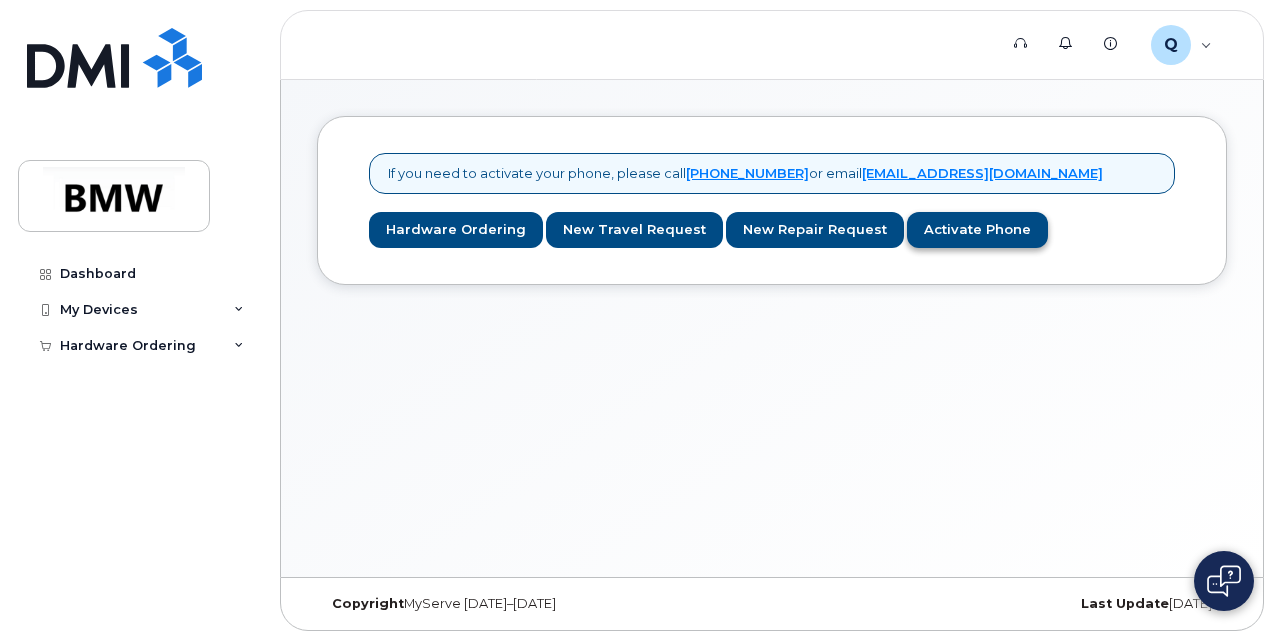scroll, scrollTop: 9, scrollLeft: 0, axis: vertical 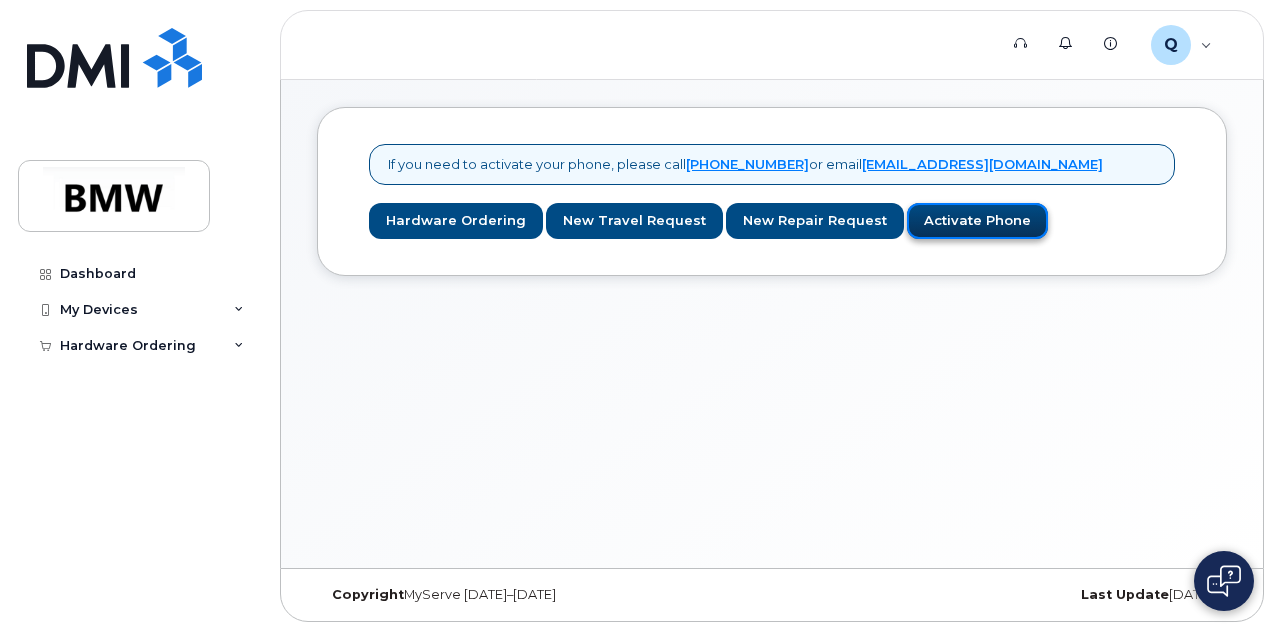 click on "Activate Phone" 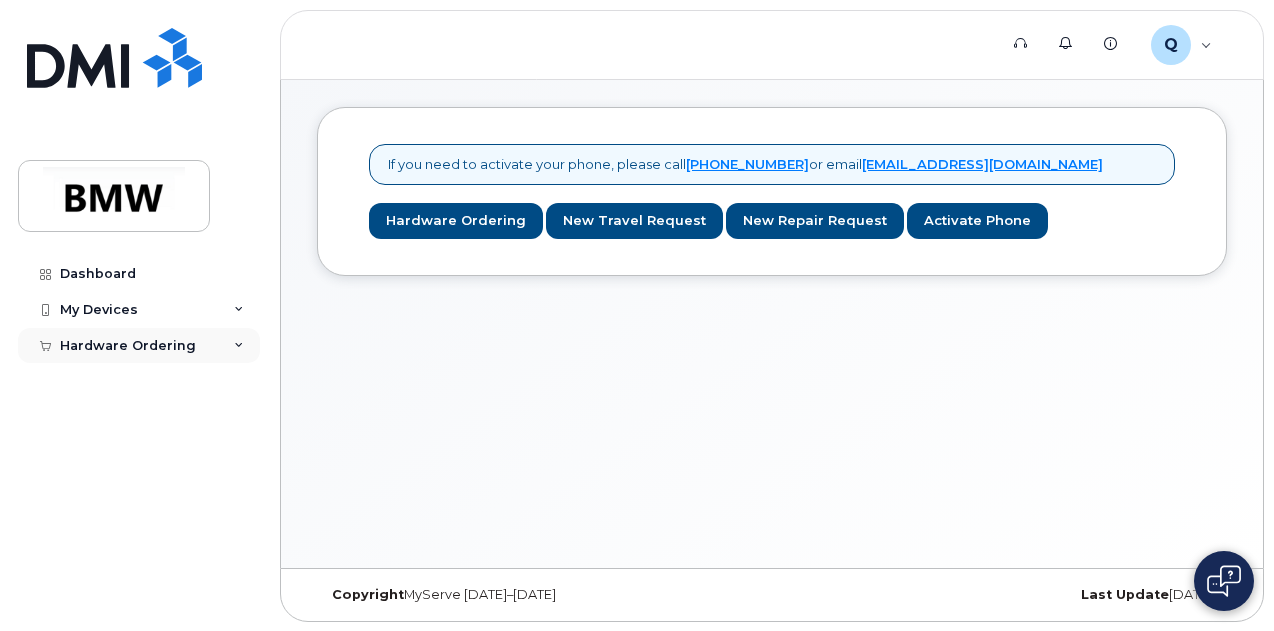 click on "Hardware Ordering" 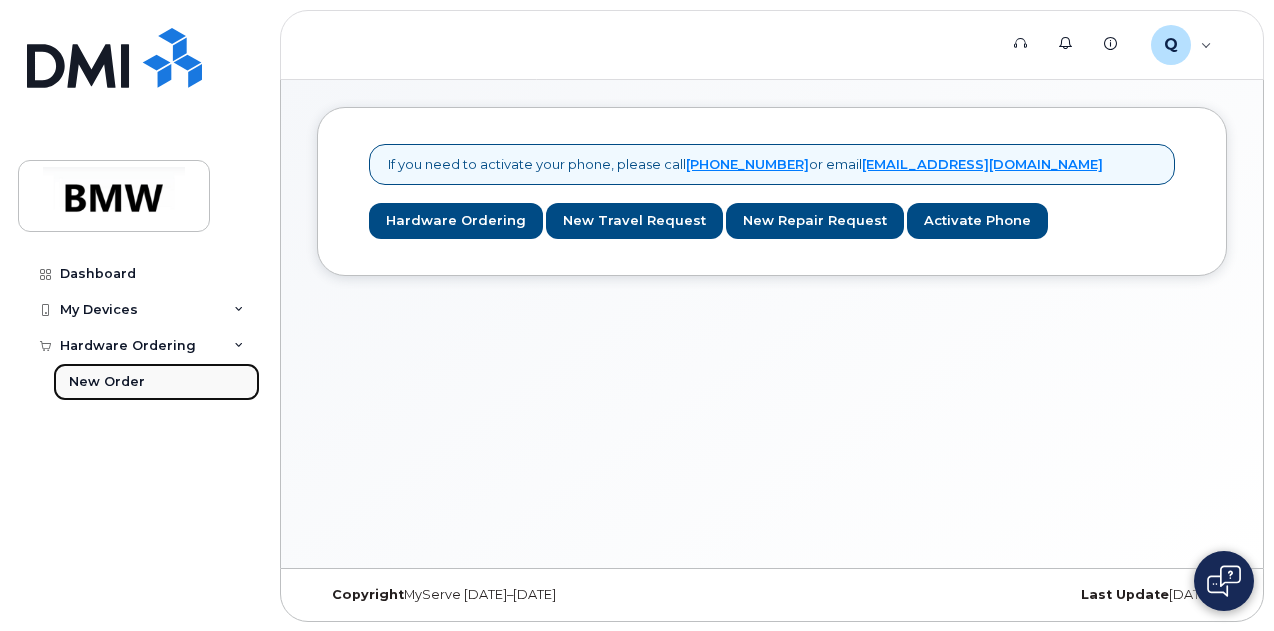 click on "New Order" 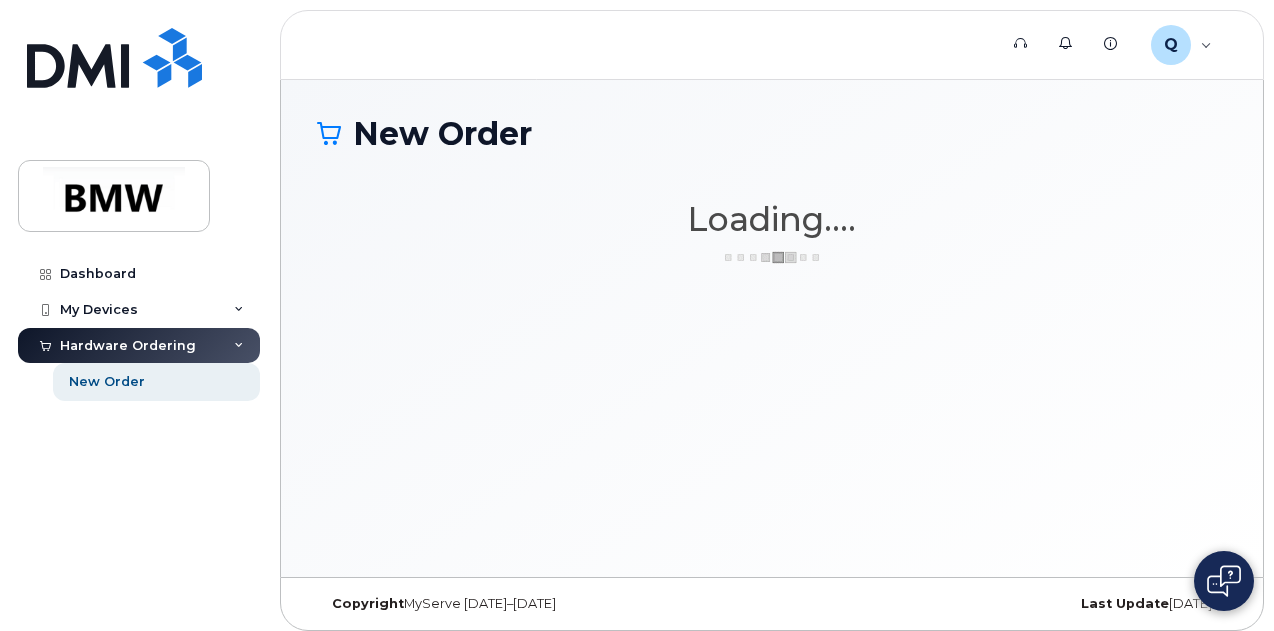 scroll, scrollTop: 0, scrollLeft: 0, axis: both 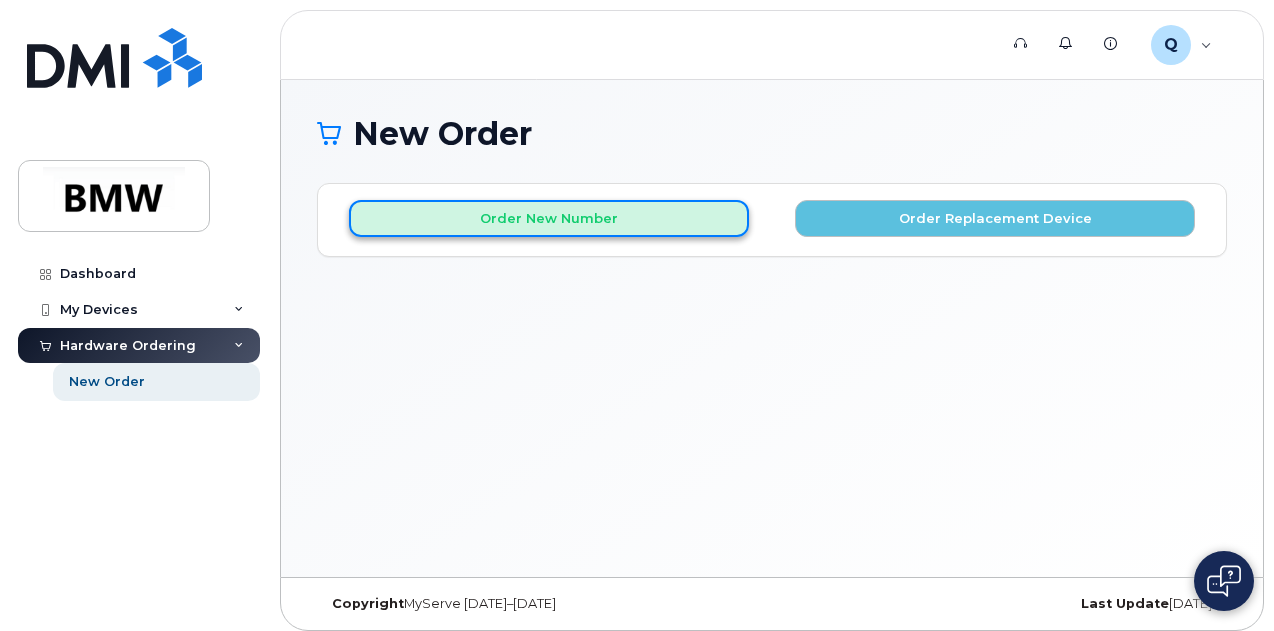 click on "Order New Number" 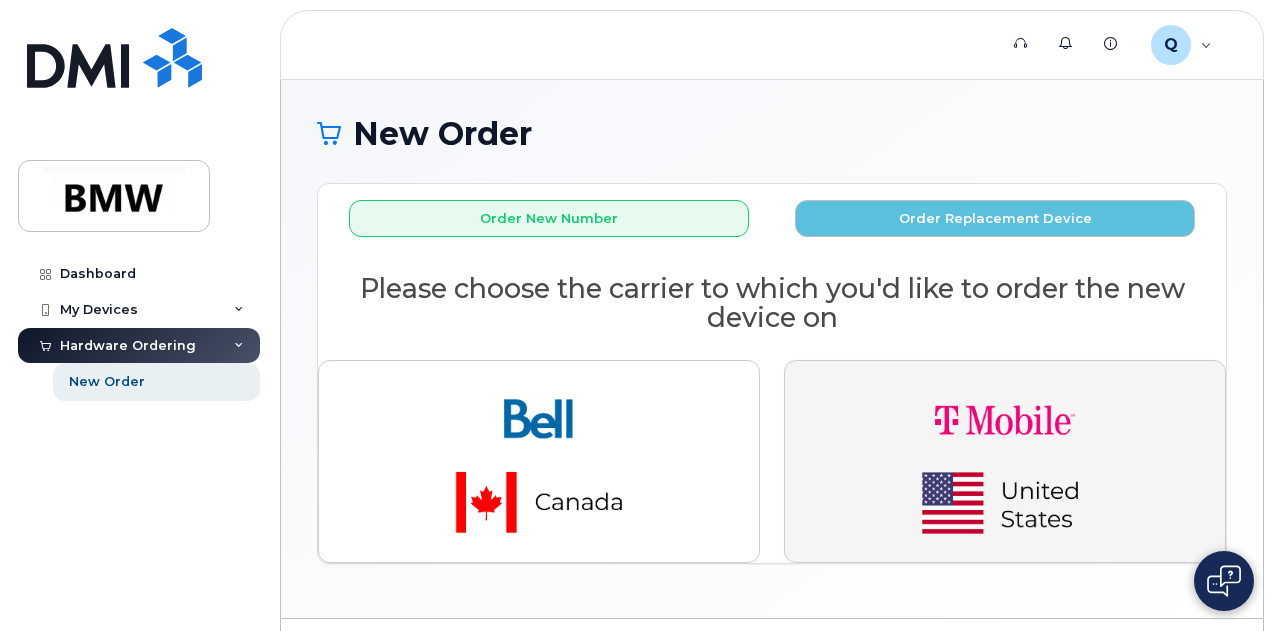 click 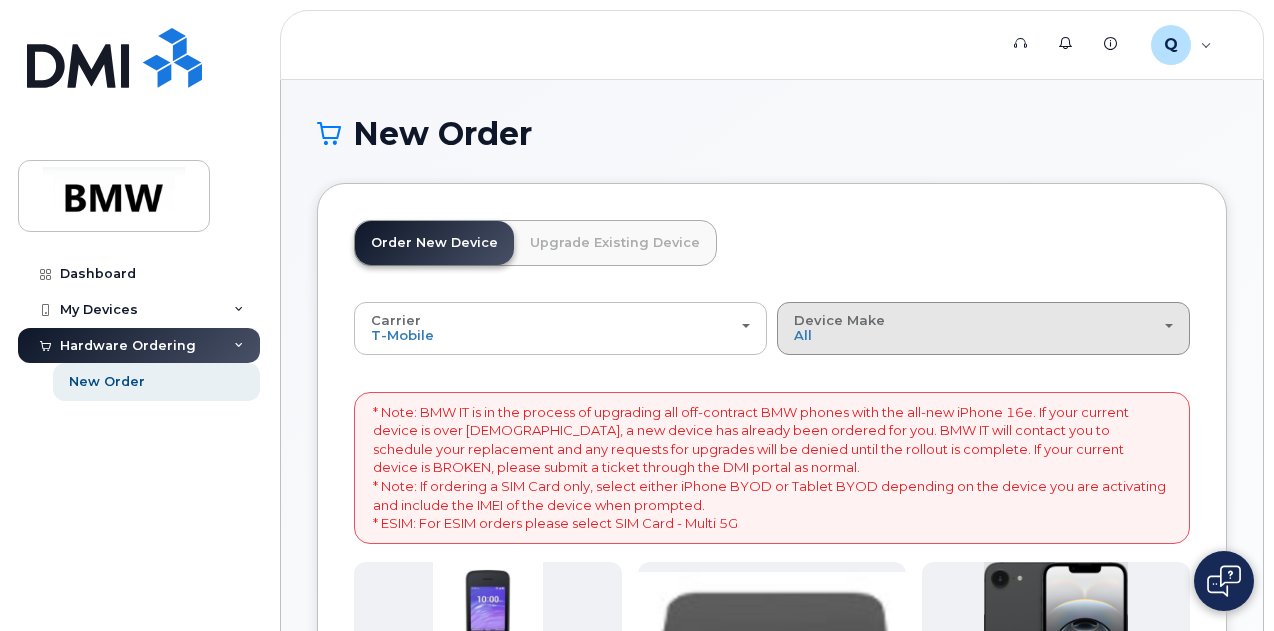 click on "Device Make
All
Cell Phone
iPhone
Modem" 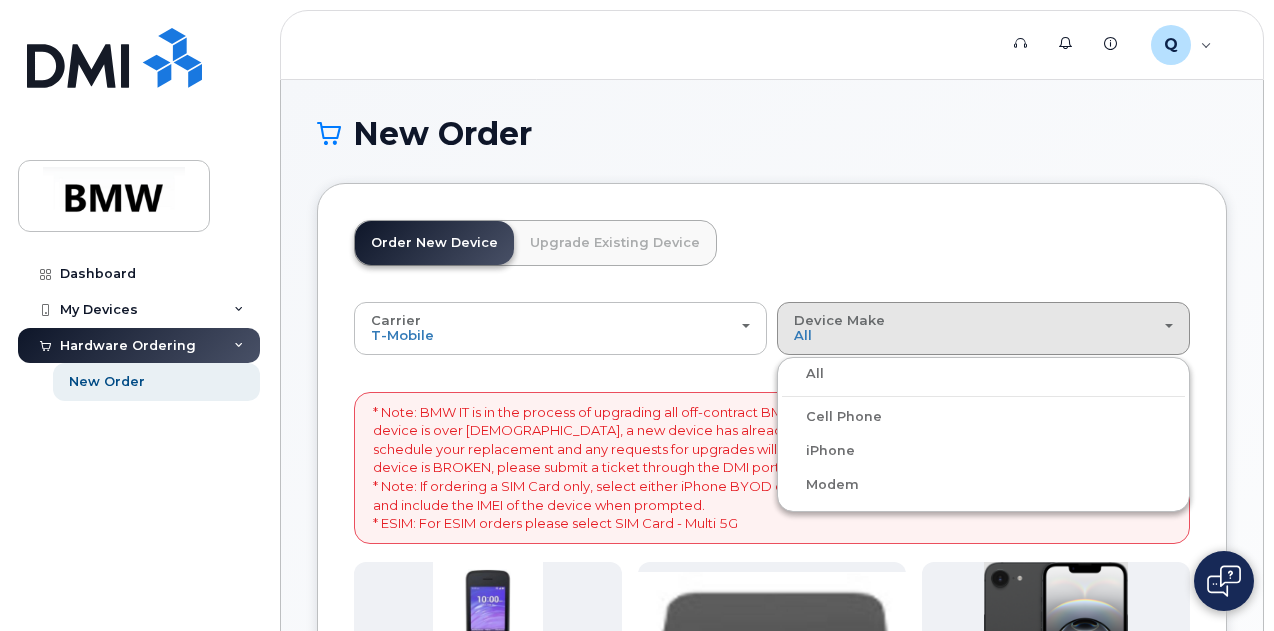 click on "iPhone" 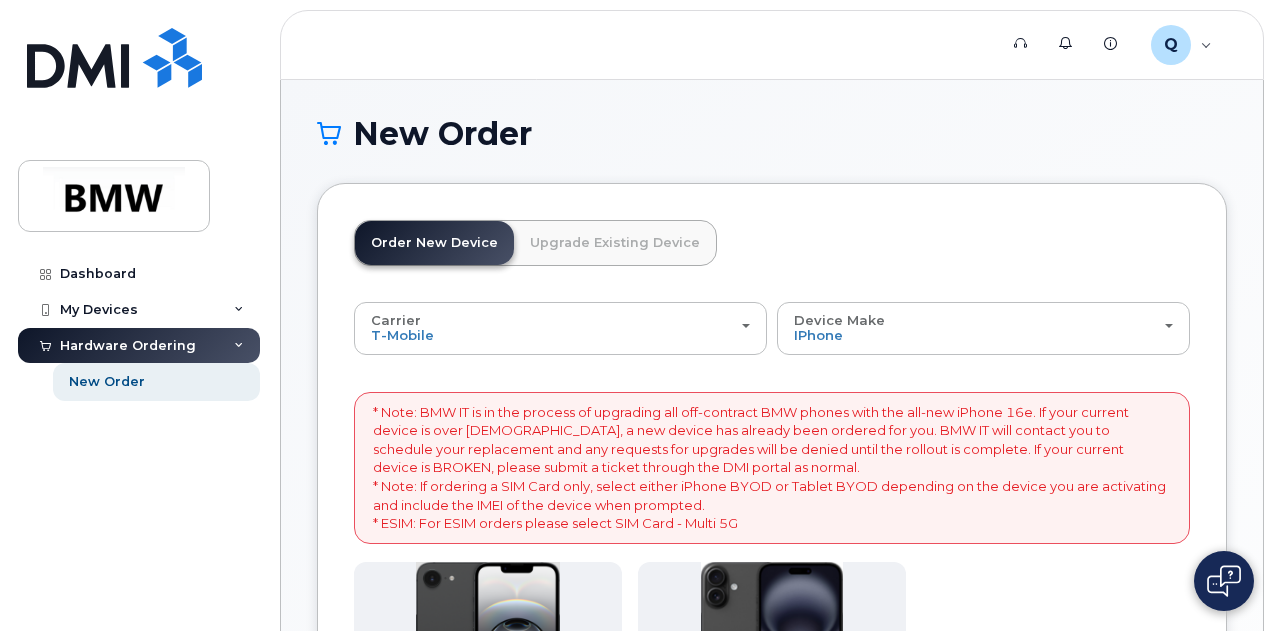 click on "Upgrade Existing Device" 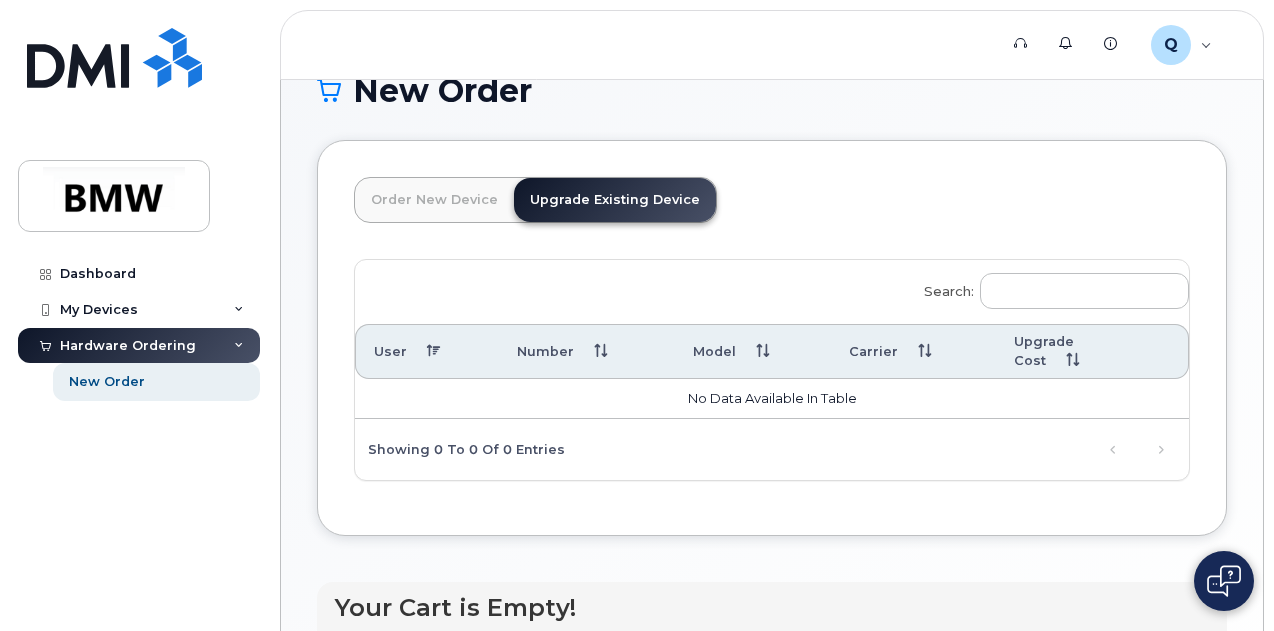 scroll, scrollTop: 74, scrollLeft: 0, axis: vertical 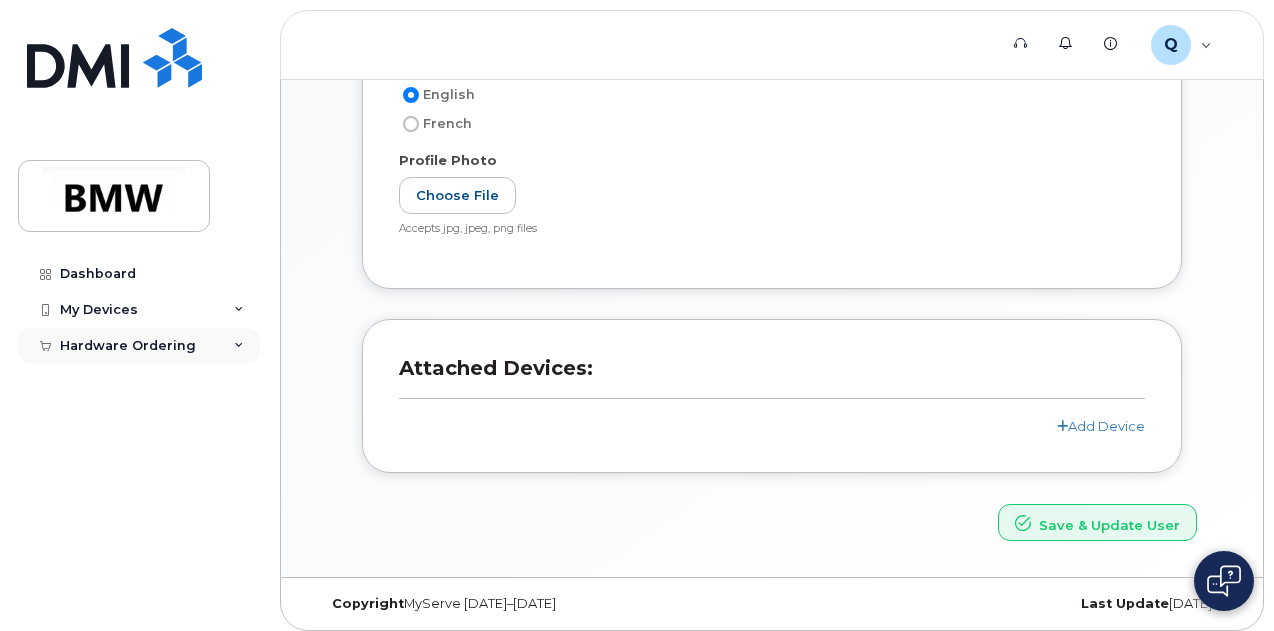 click on "Hardware Ordering" 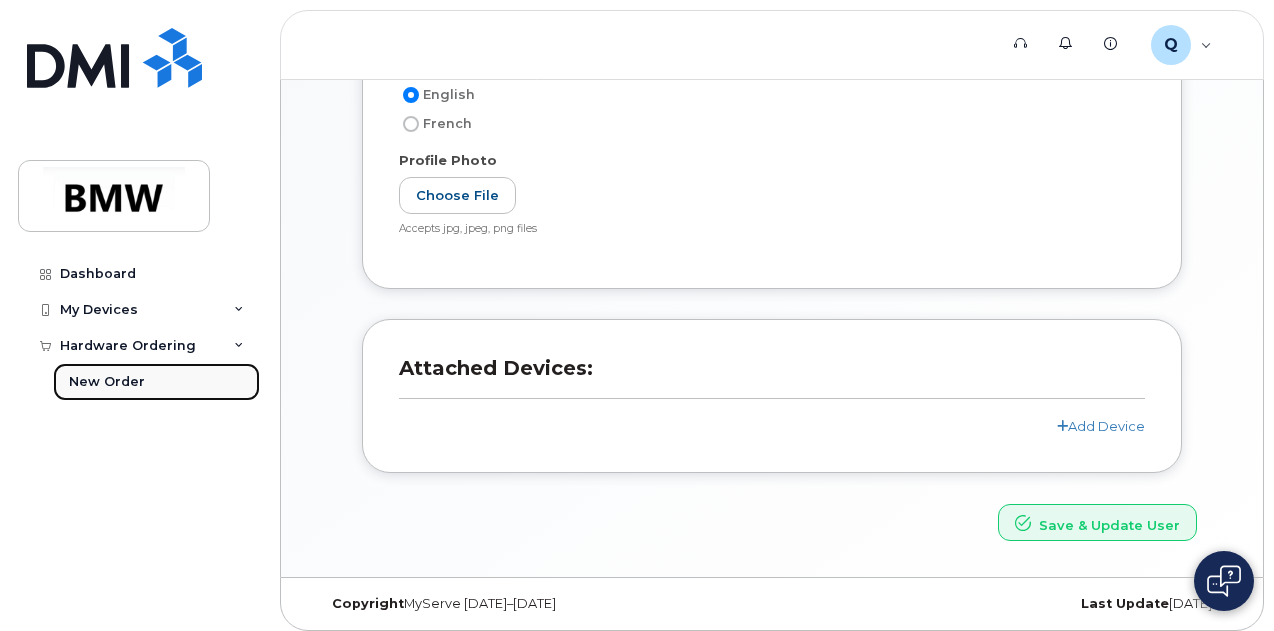 click on "New Order" 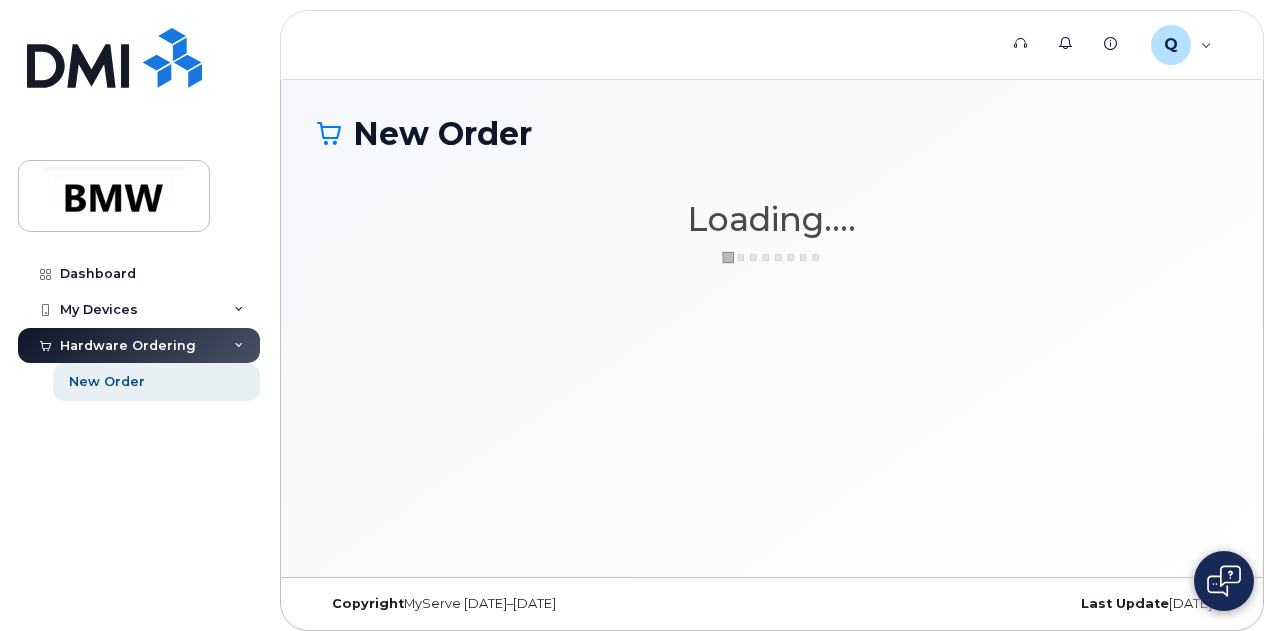 scroll, scrollTop: 0, scrollLeft: 0, axis: both 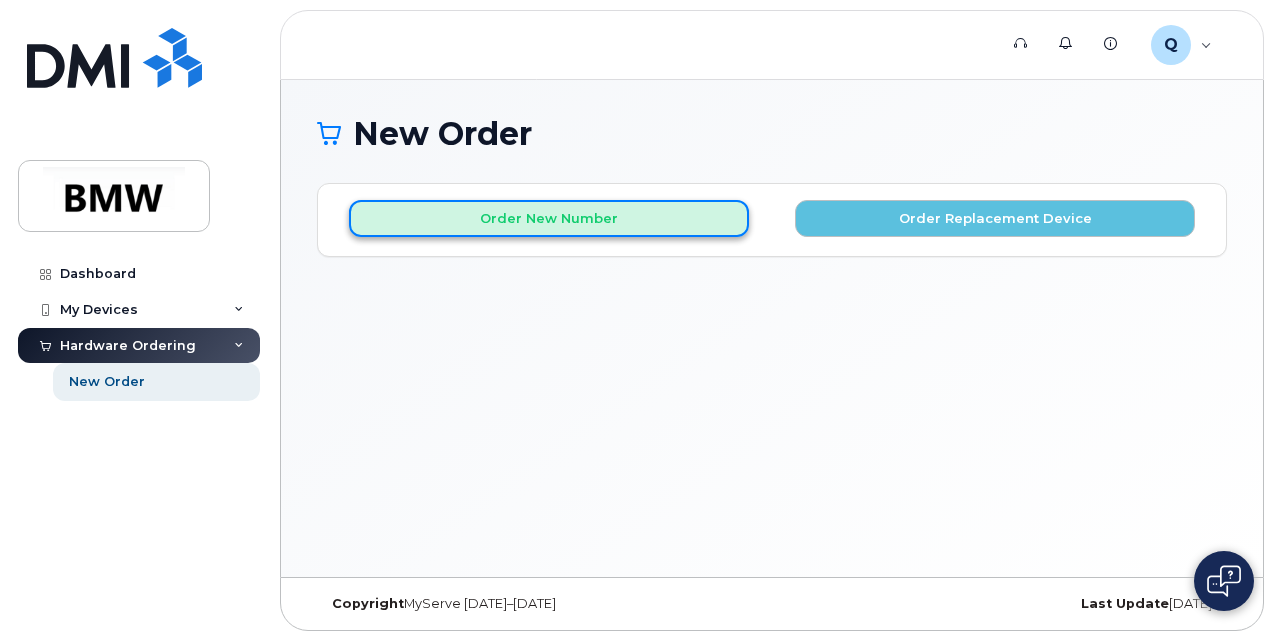 click on "Order New Number" 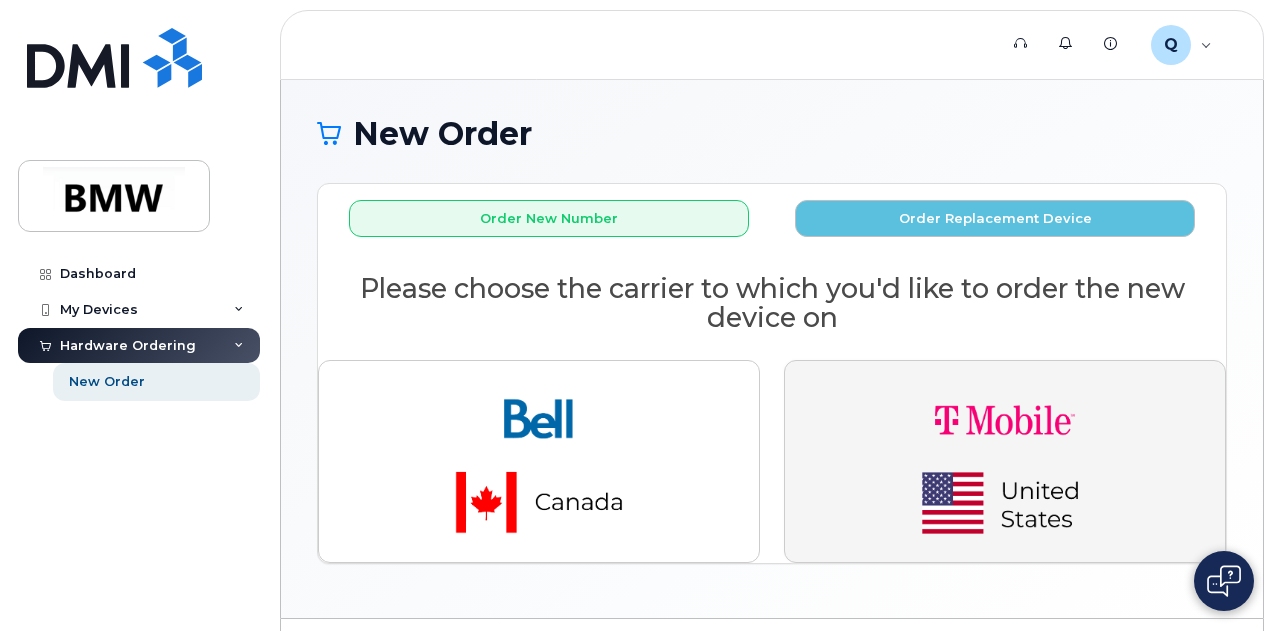 click 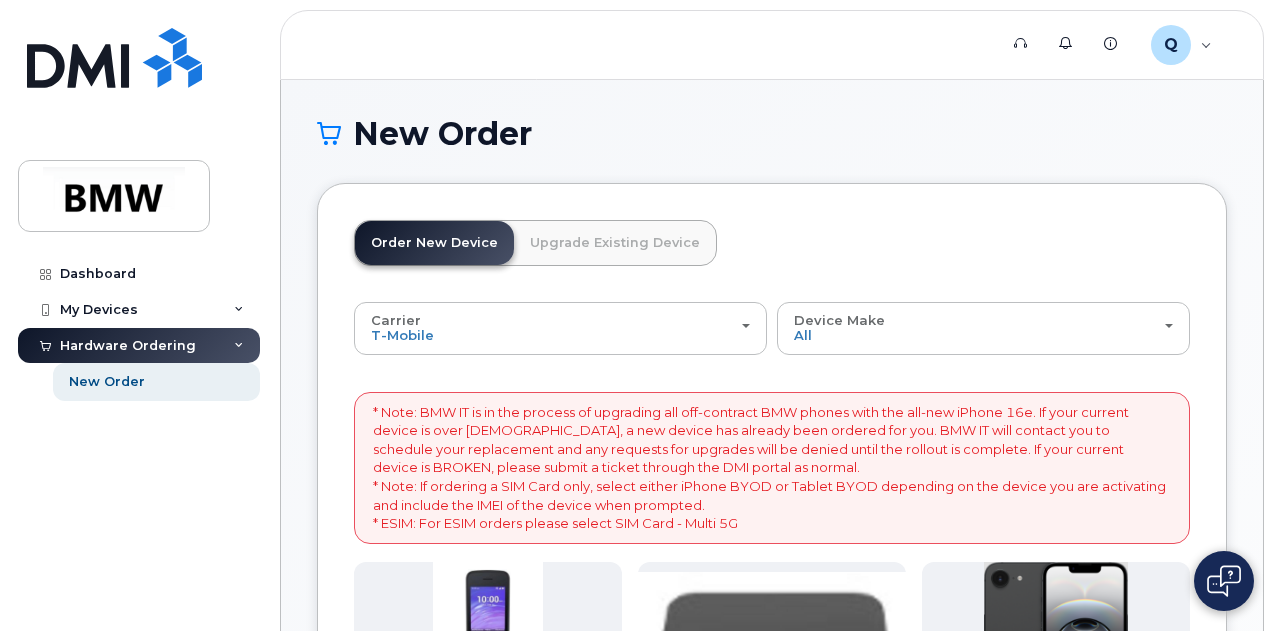 click on "Upgrade Existing Device" 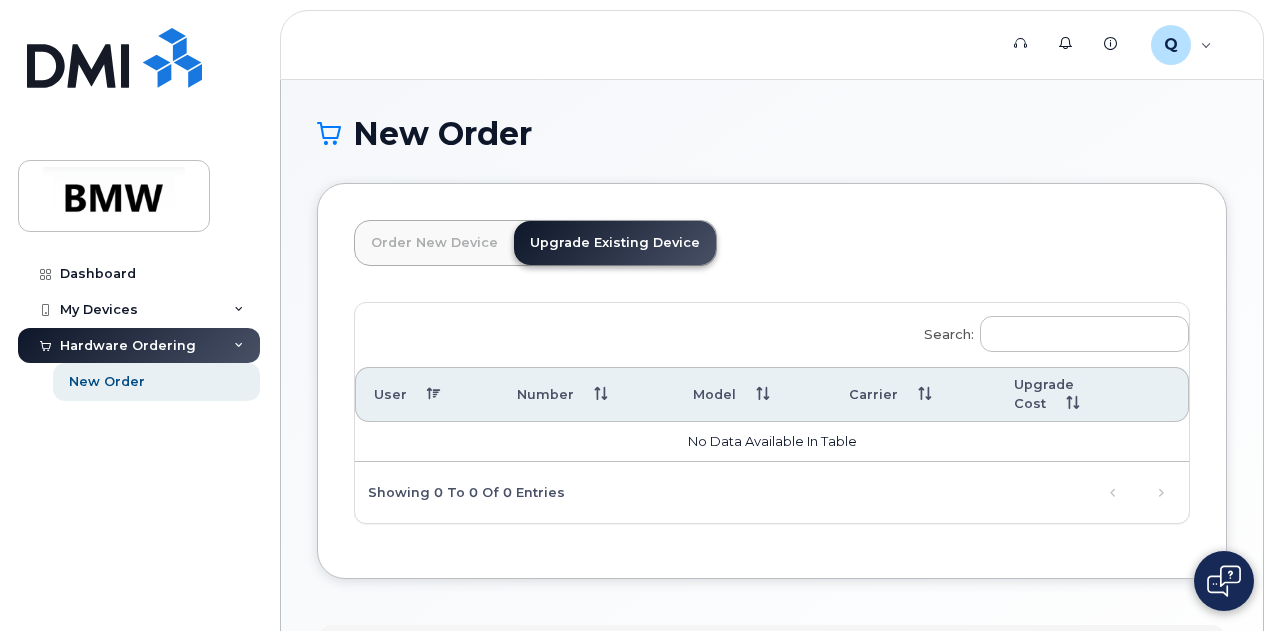 scroll, scrollTop: 74, scrollLeft: 0, axis: vertical 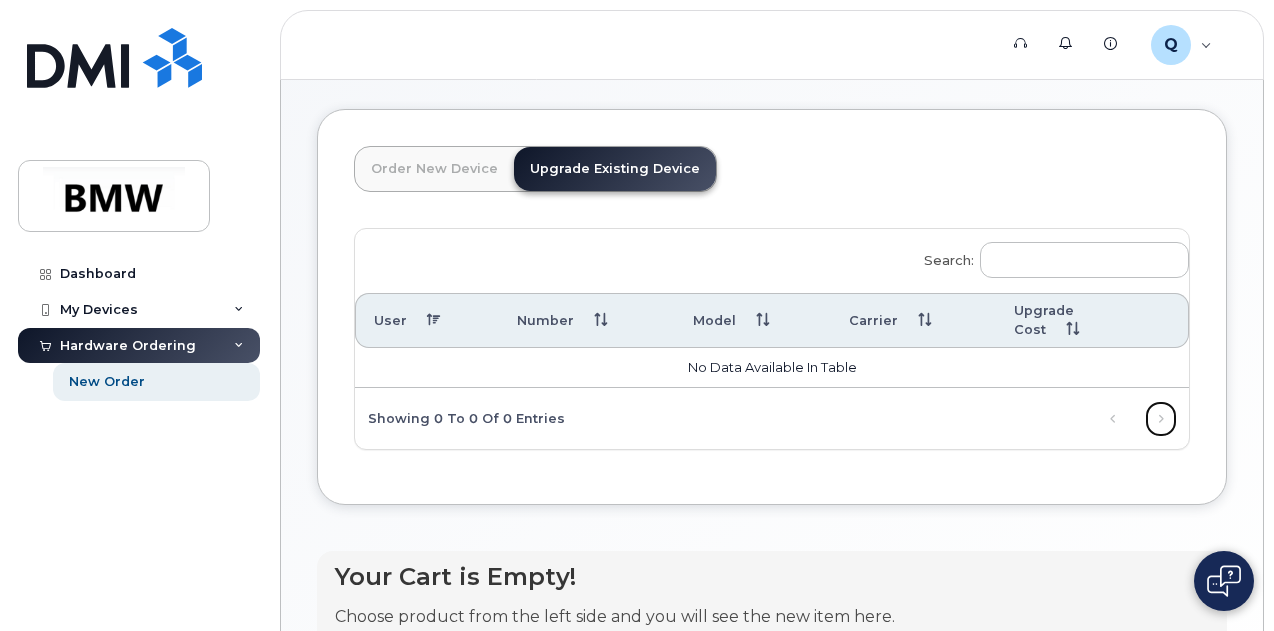 click on "Next" 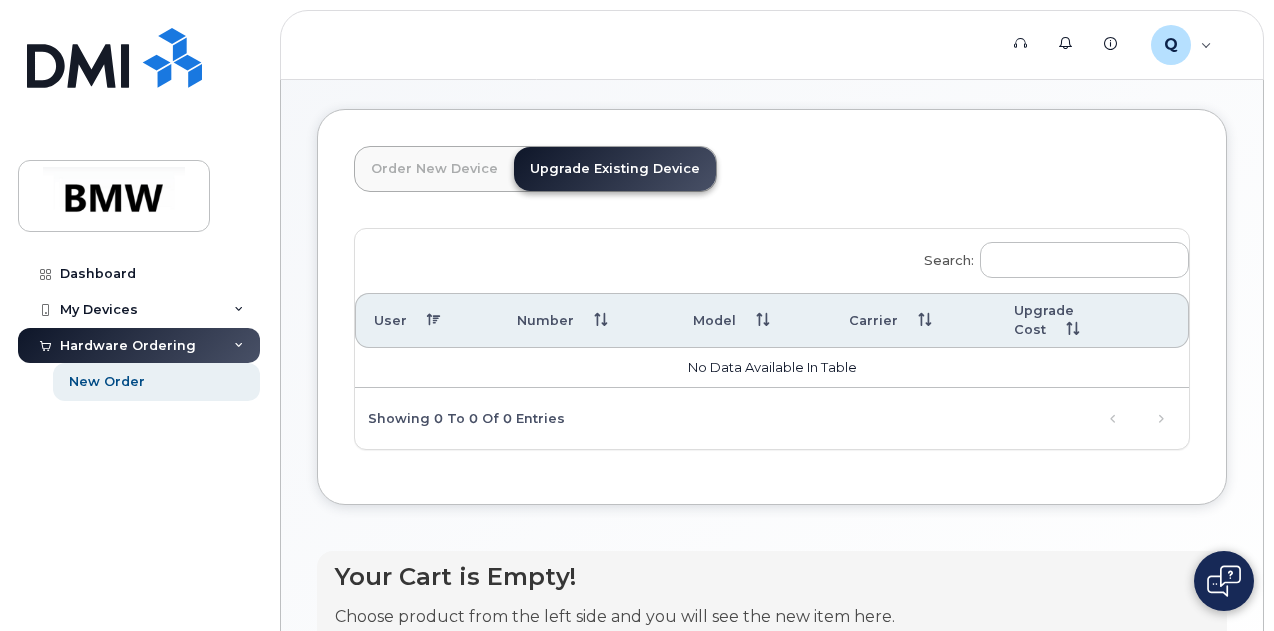click on "Order New Device" 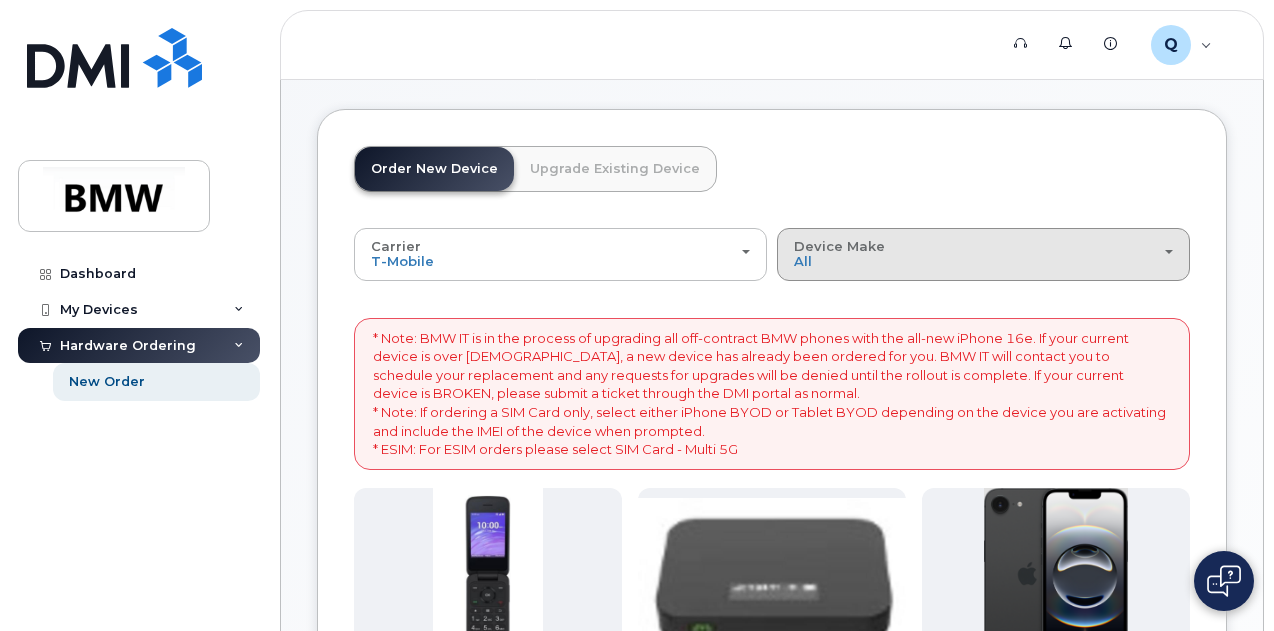 click on "Device Make" 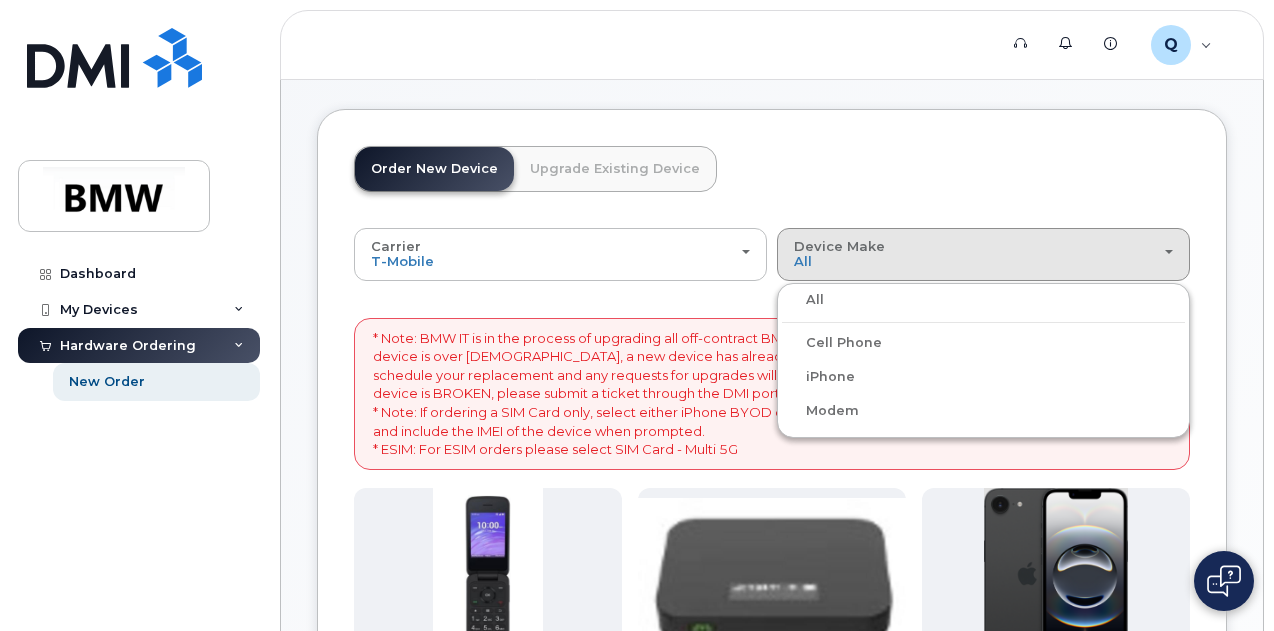click on "Order New Device
Upgrade Existing Device
Order new device and new line
Order new device for existing or suspended line
Order Accessory" 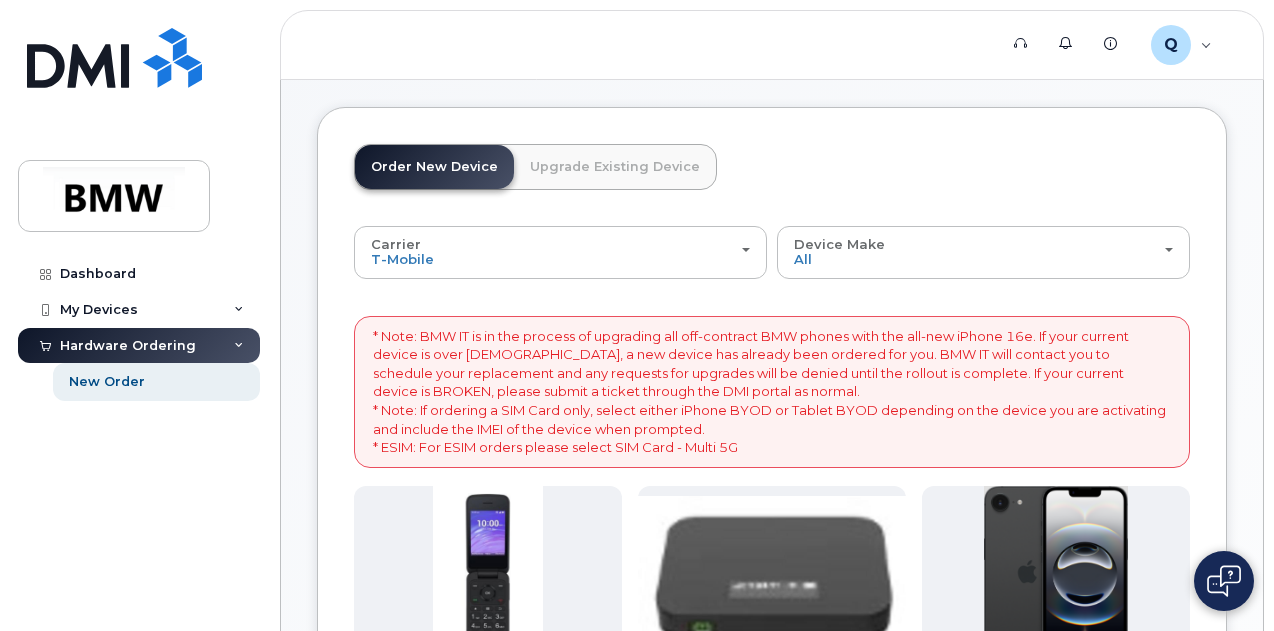 scroll, scrollTop: 72, scrollLeft: 0, axis: vertical 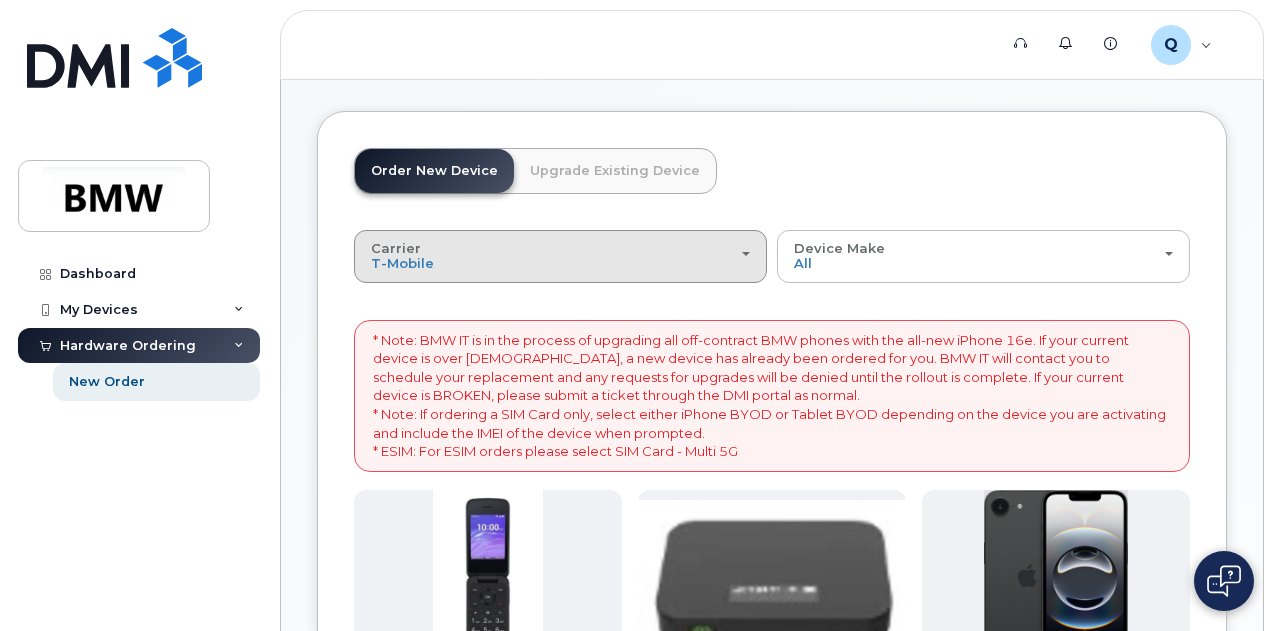 click on "Carrier
Bell
T-Mobile" 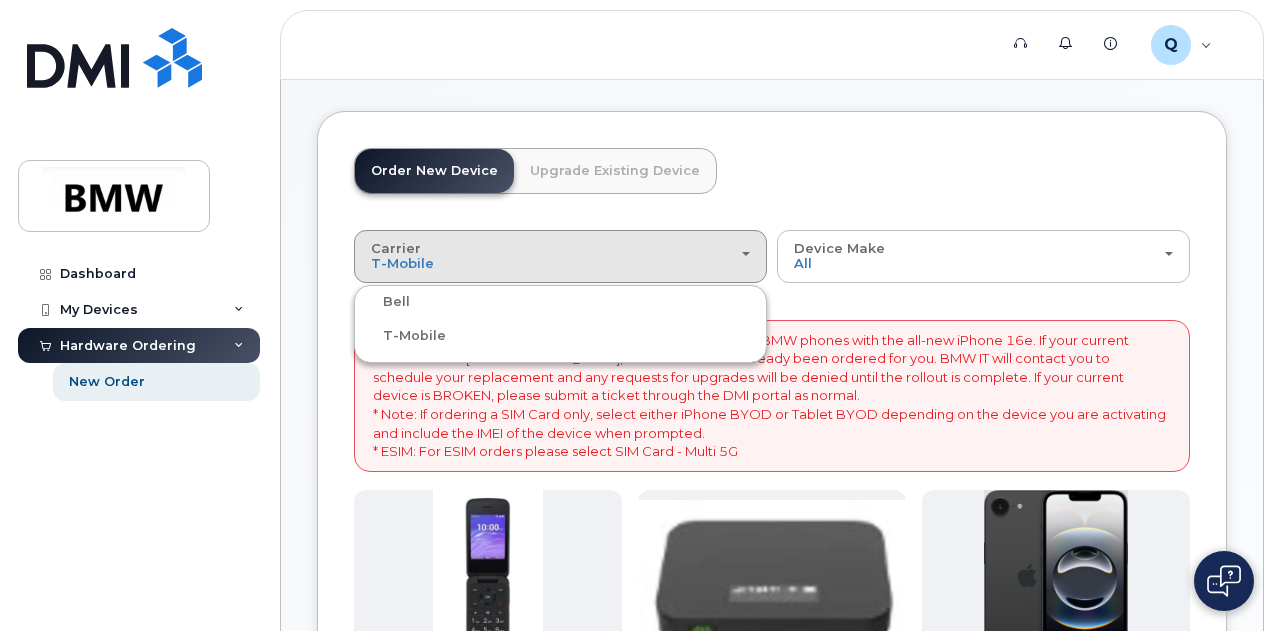click on "T-Mobile" 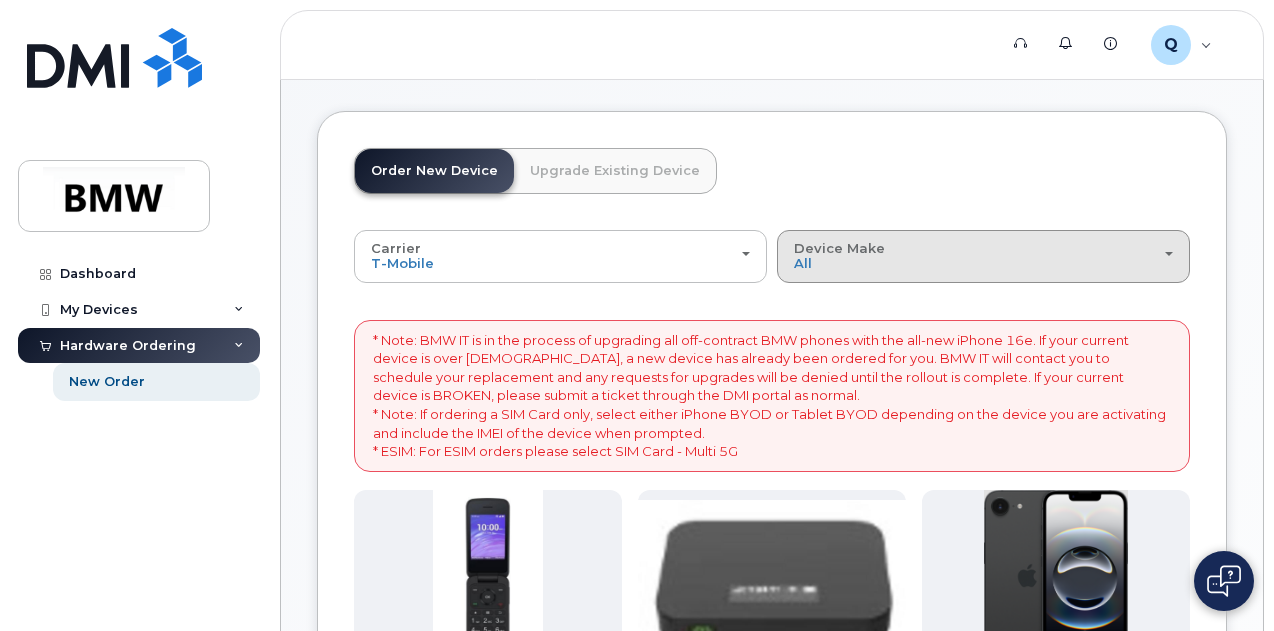 click on "Device Make" 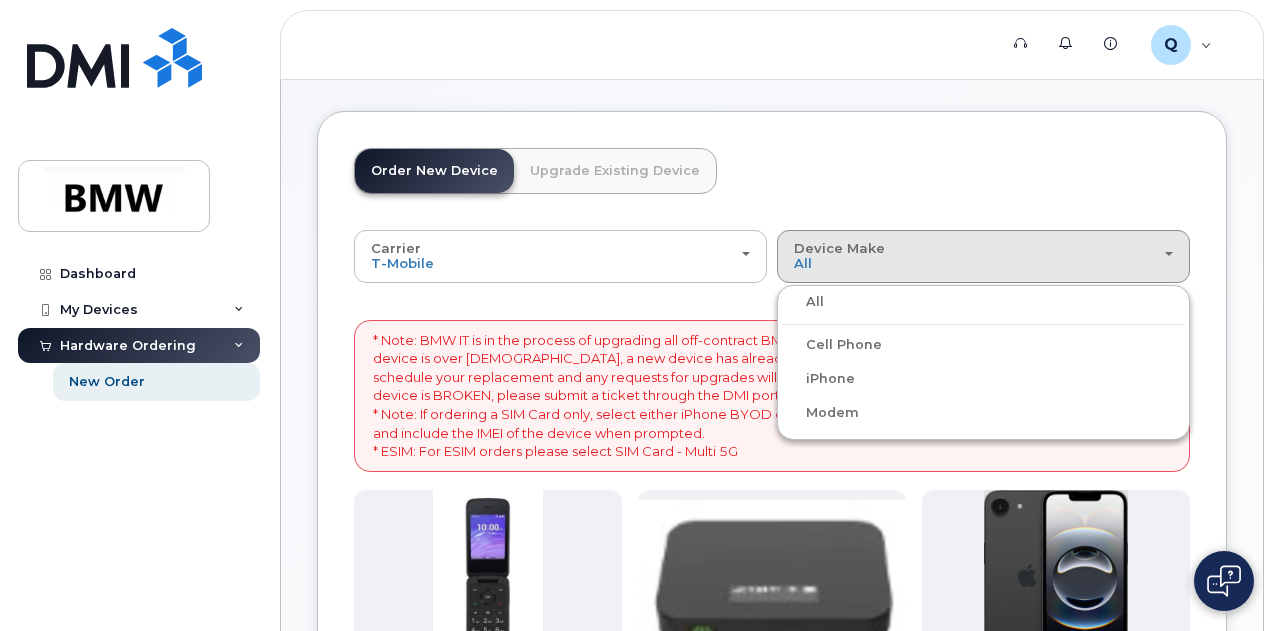 click on "Upgrade Existing Device" 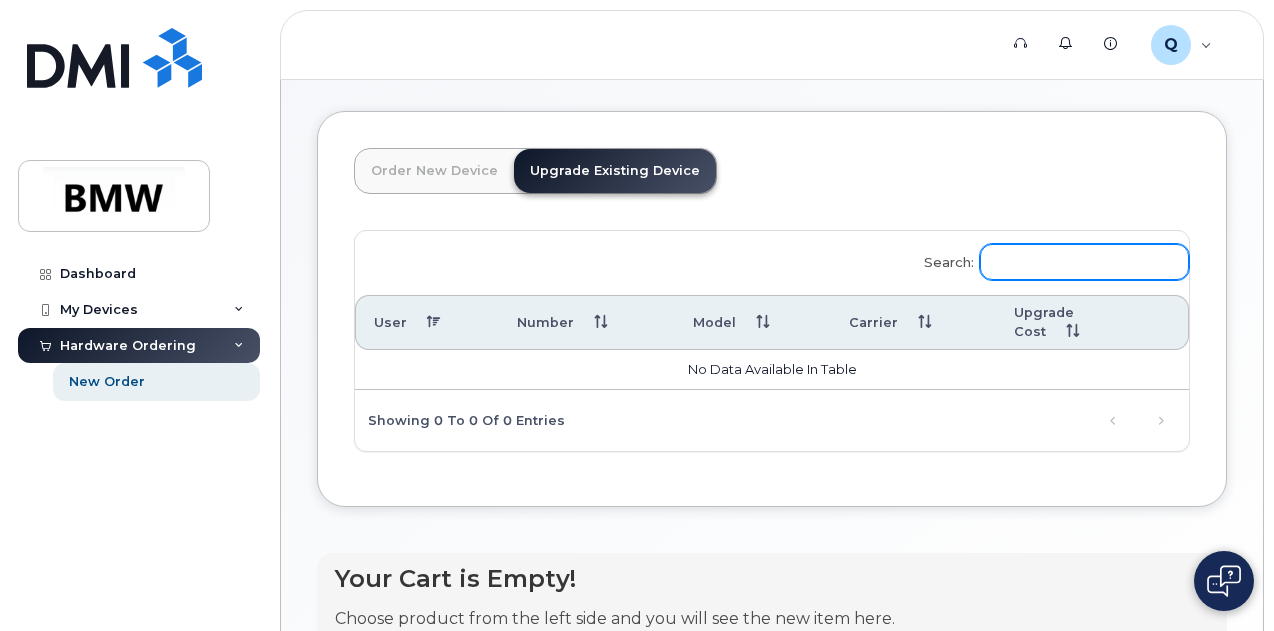 click on "Search:" 